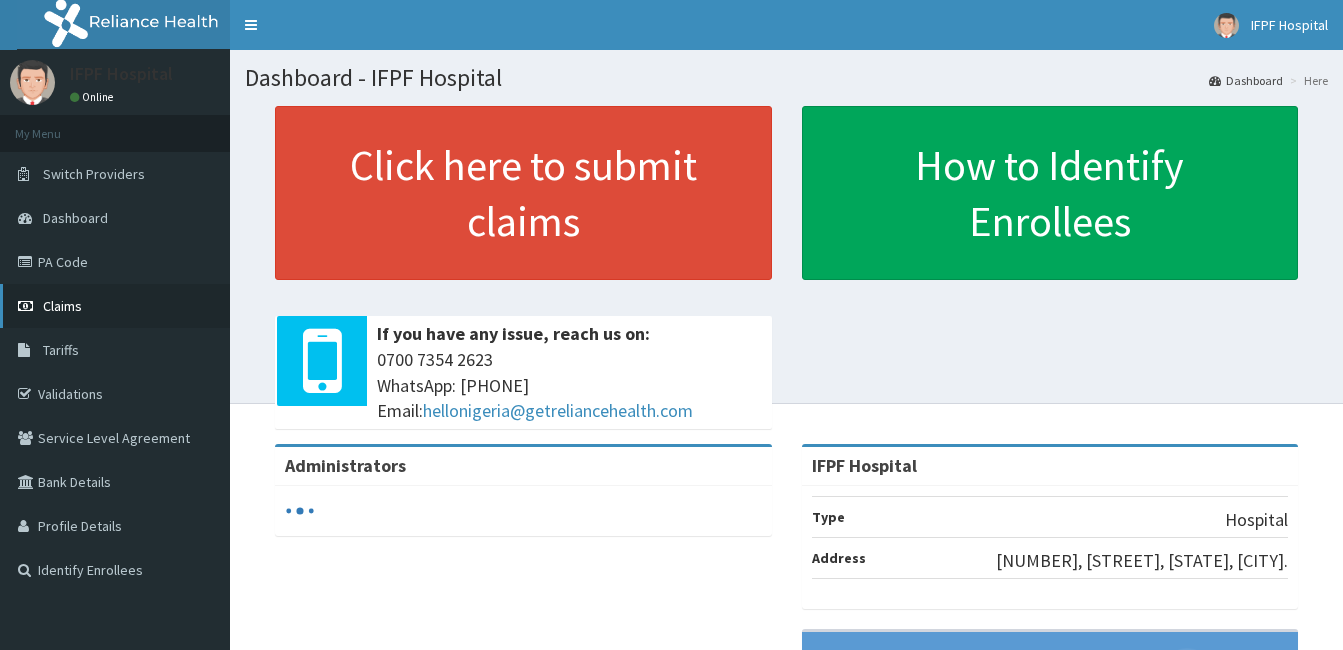 scroll, scrollTop: 0, scrollLeft: 0, axis: both 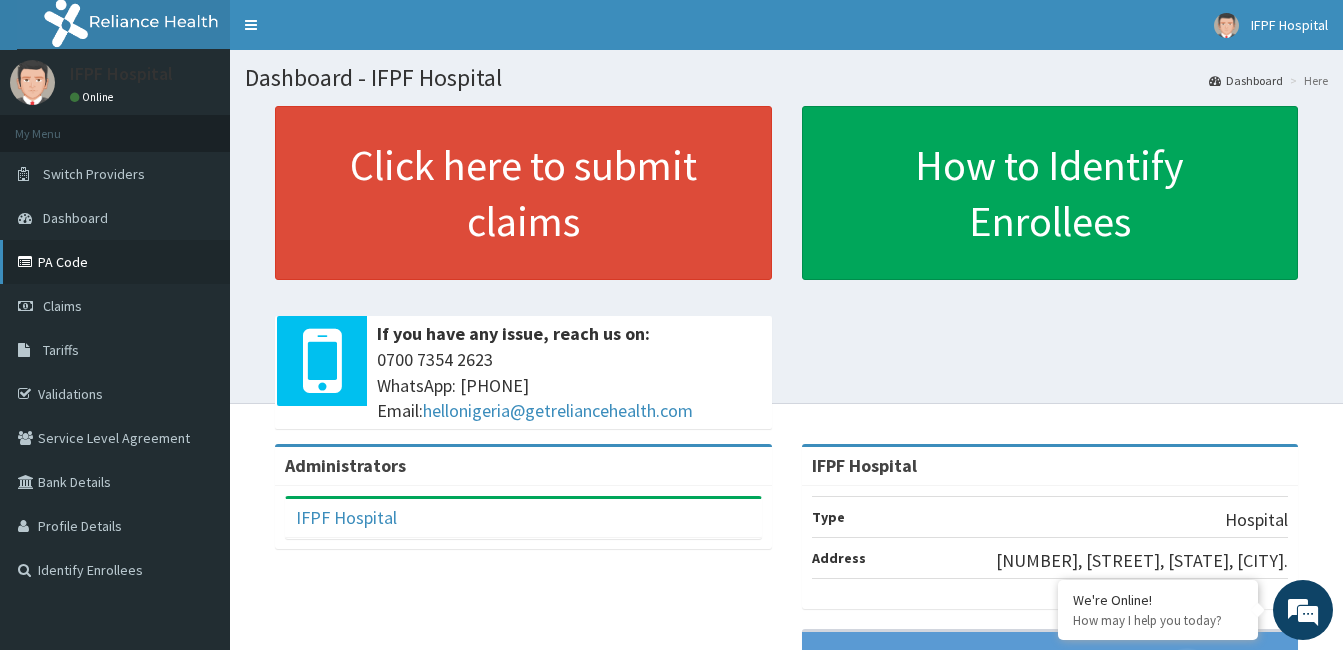 click on "PA Code" at bounding box center (115, 262) 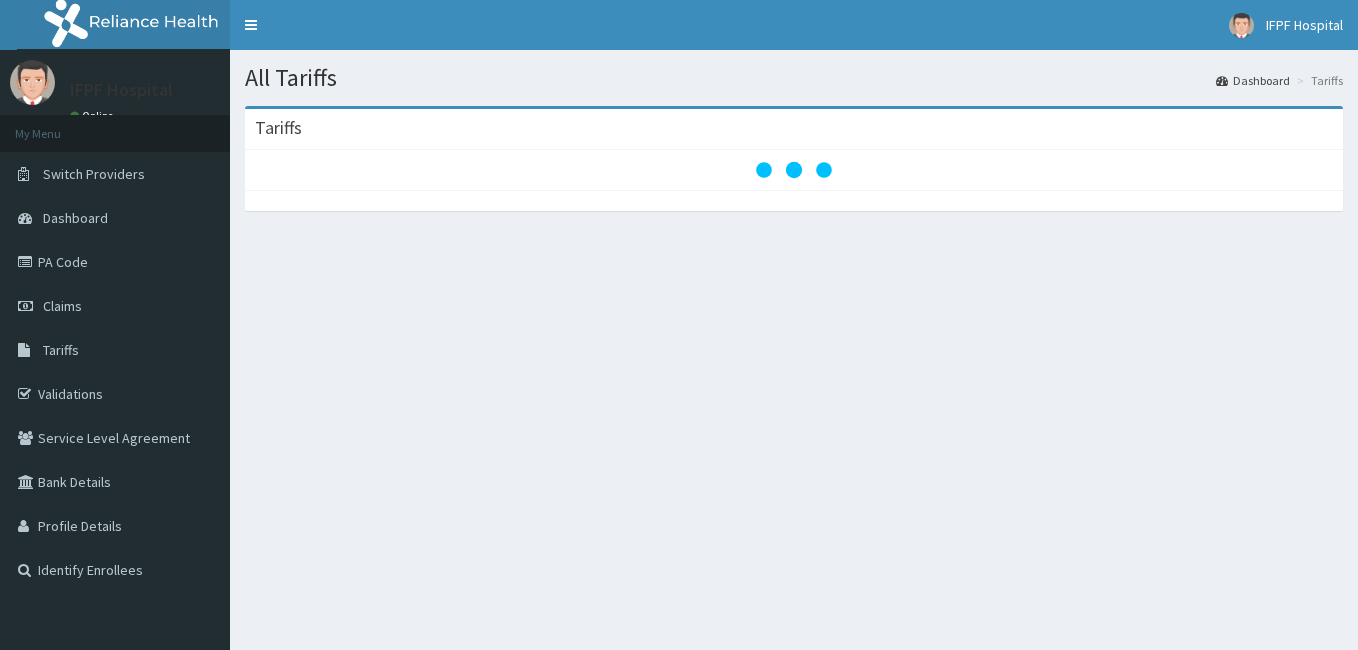 scroll, scrollTop: 0, scrollLeft: 0, axis: both 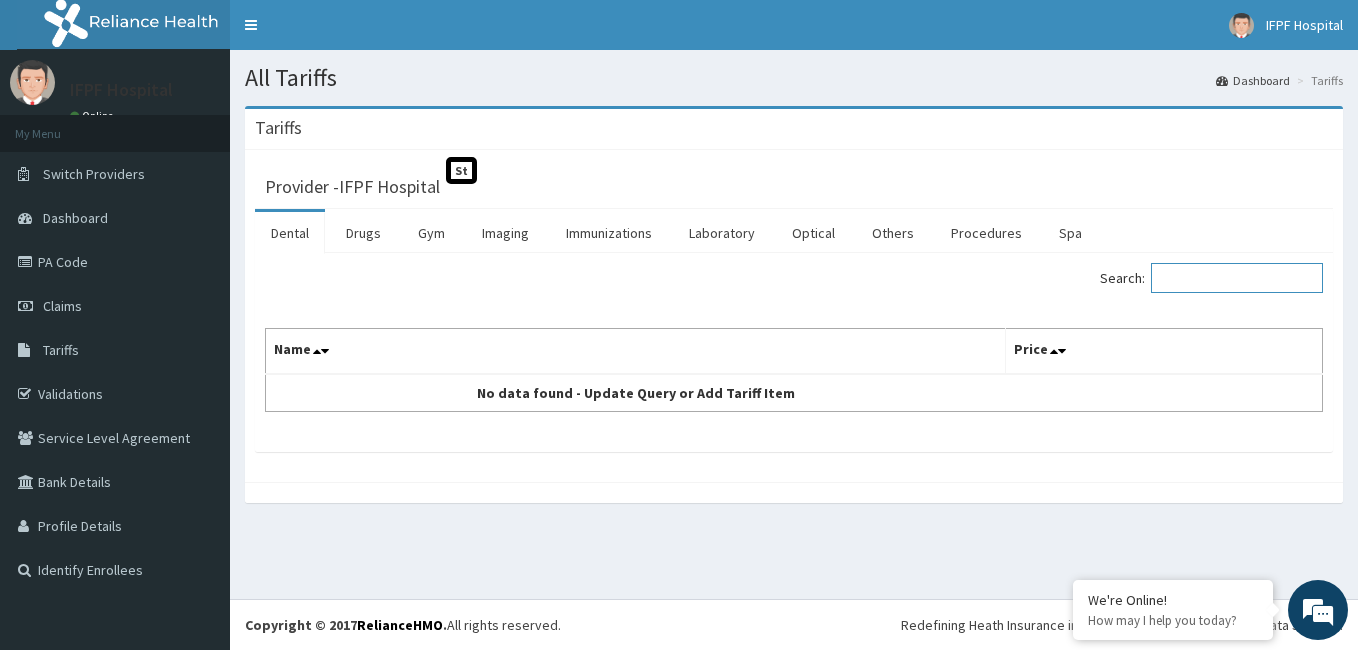 click on "Search:" at bounding box center (1237, 278) 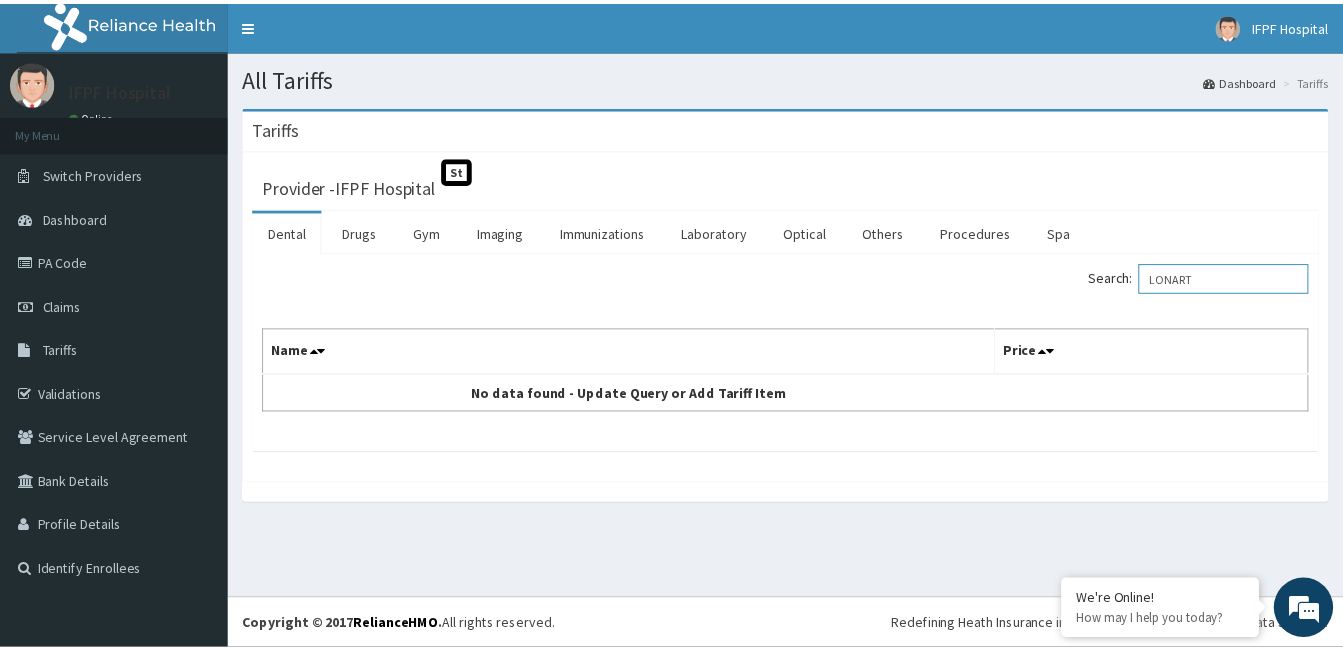 scroll, scrollTop: 0, scrollLeft: 0, axis: both 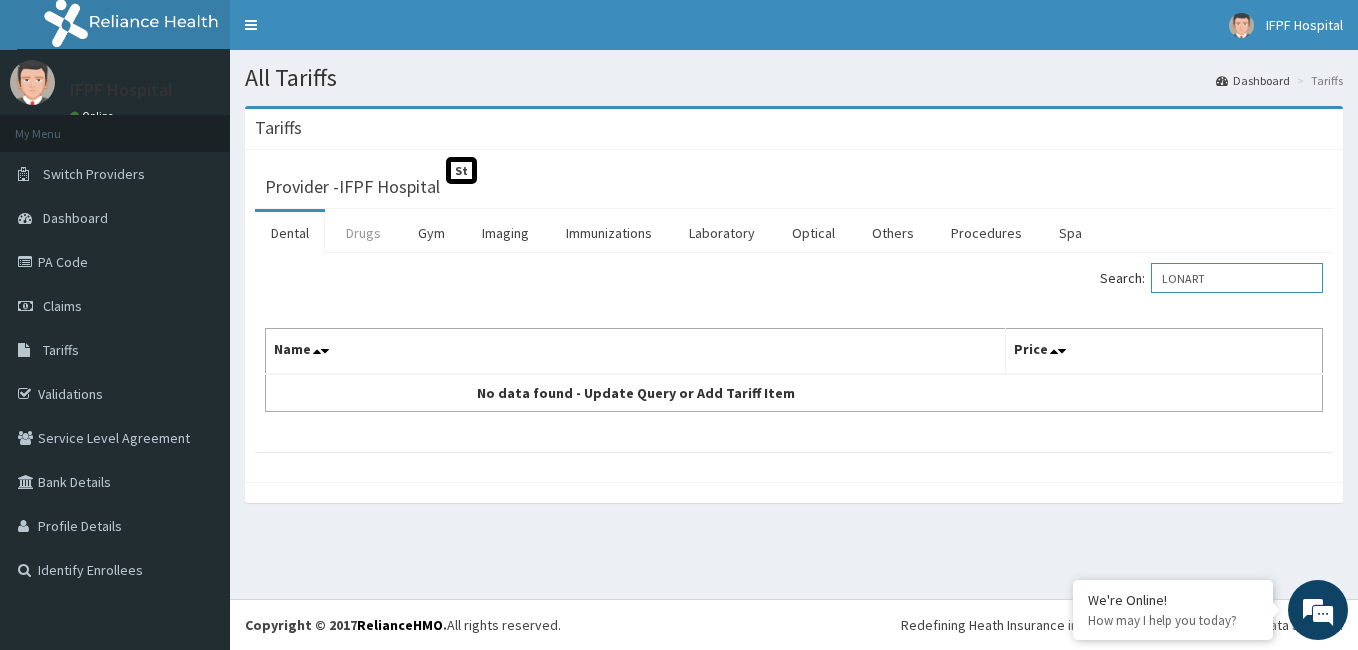 type on "LONART" 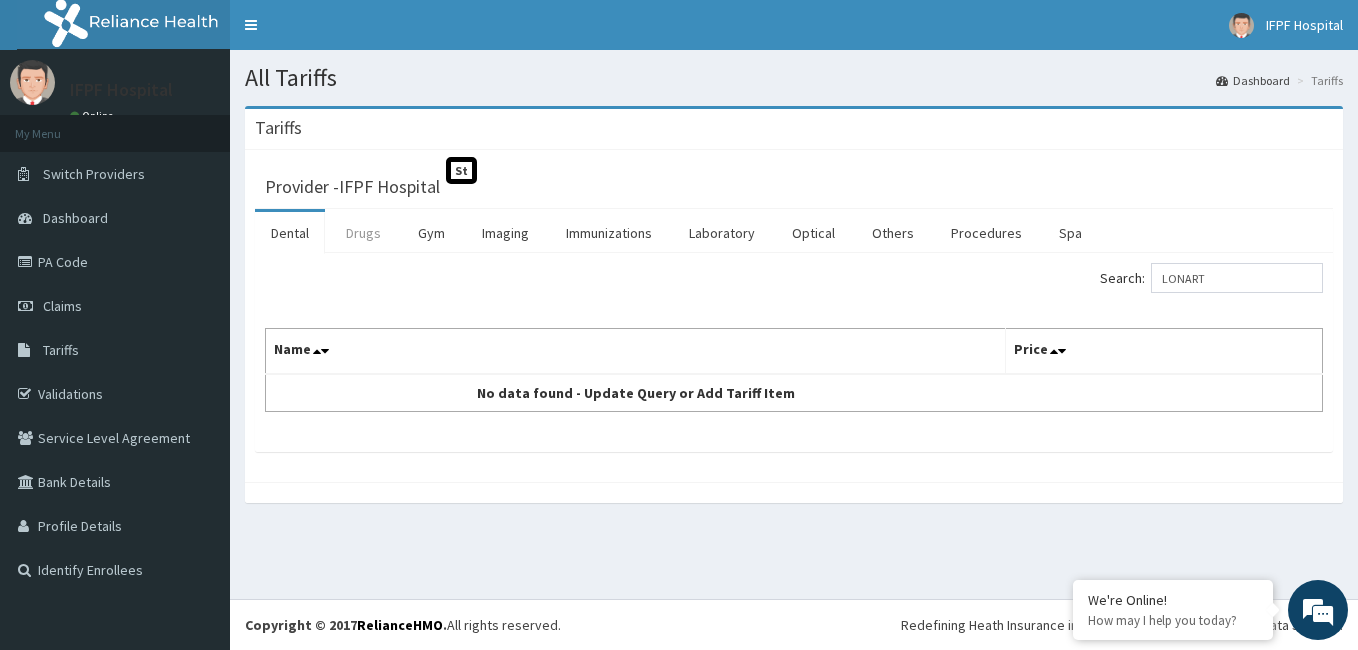 click on "Drugs" at bounding box center (363, 233) 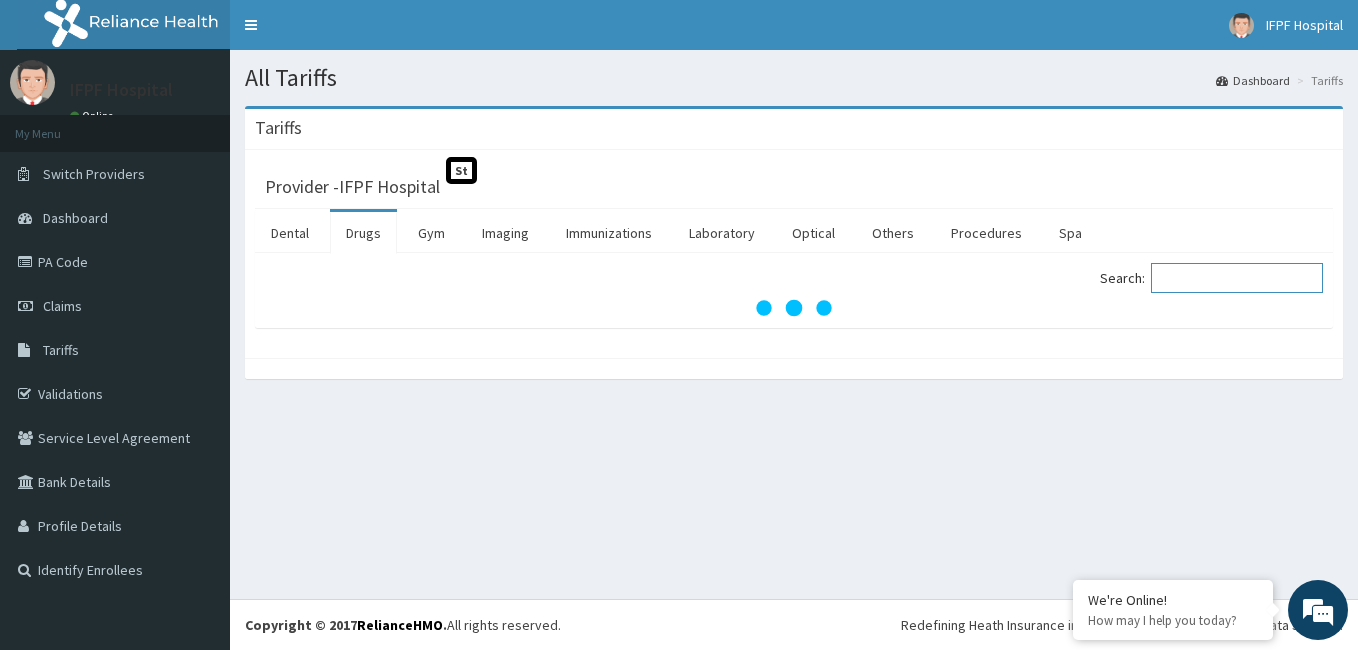 click on "Search:" at bounding box center [1237, 278] 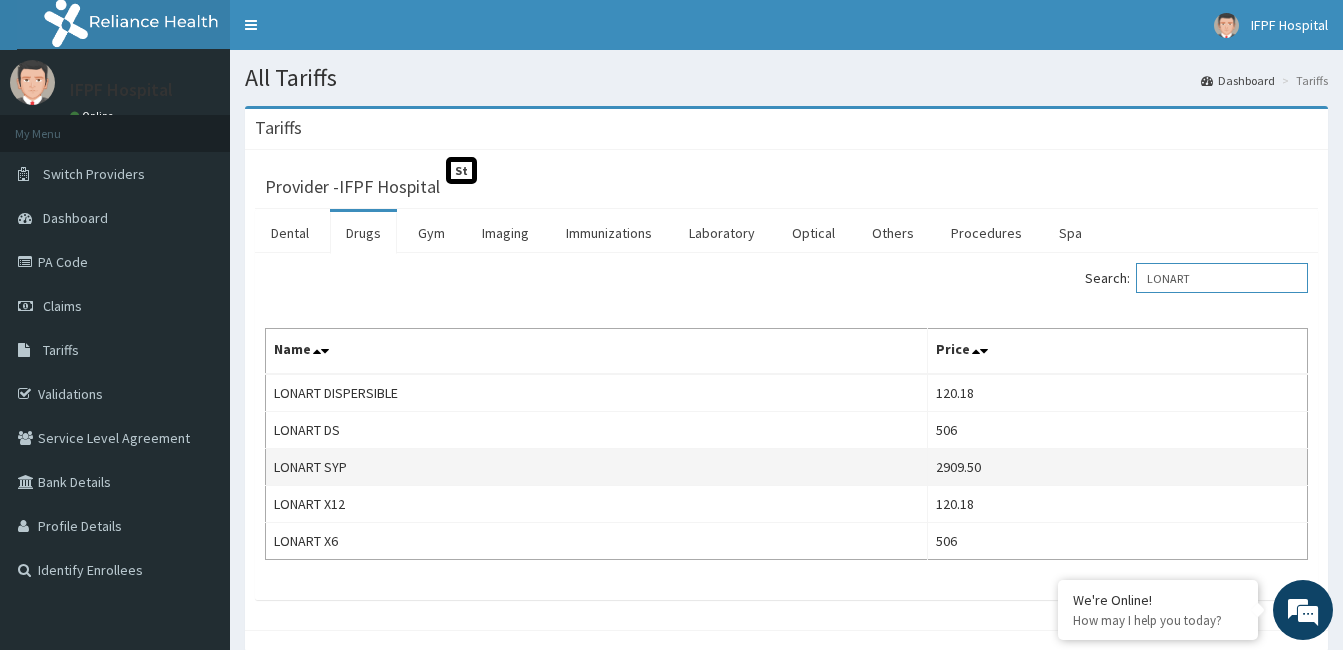 type on "LONART" 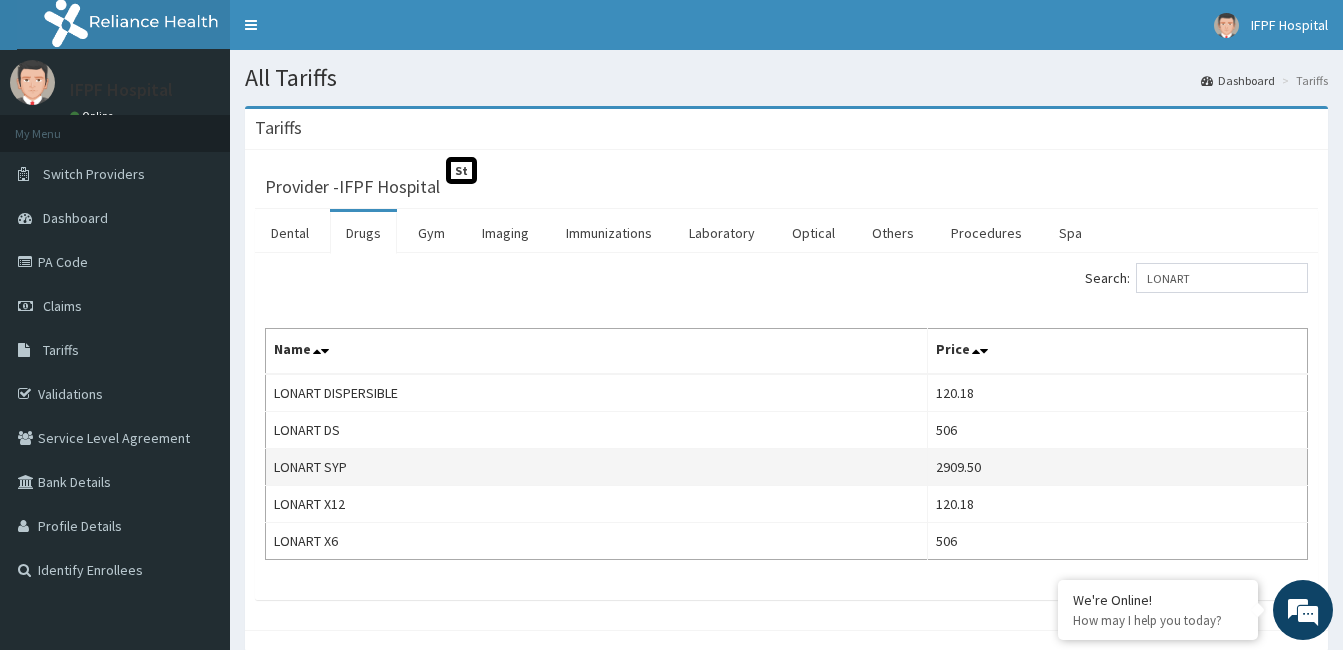 click on "LONART SYP" at bounding box center [597, 467] 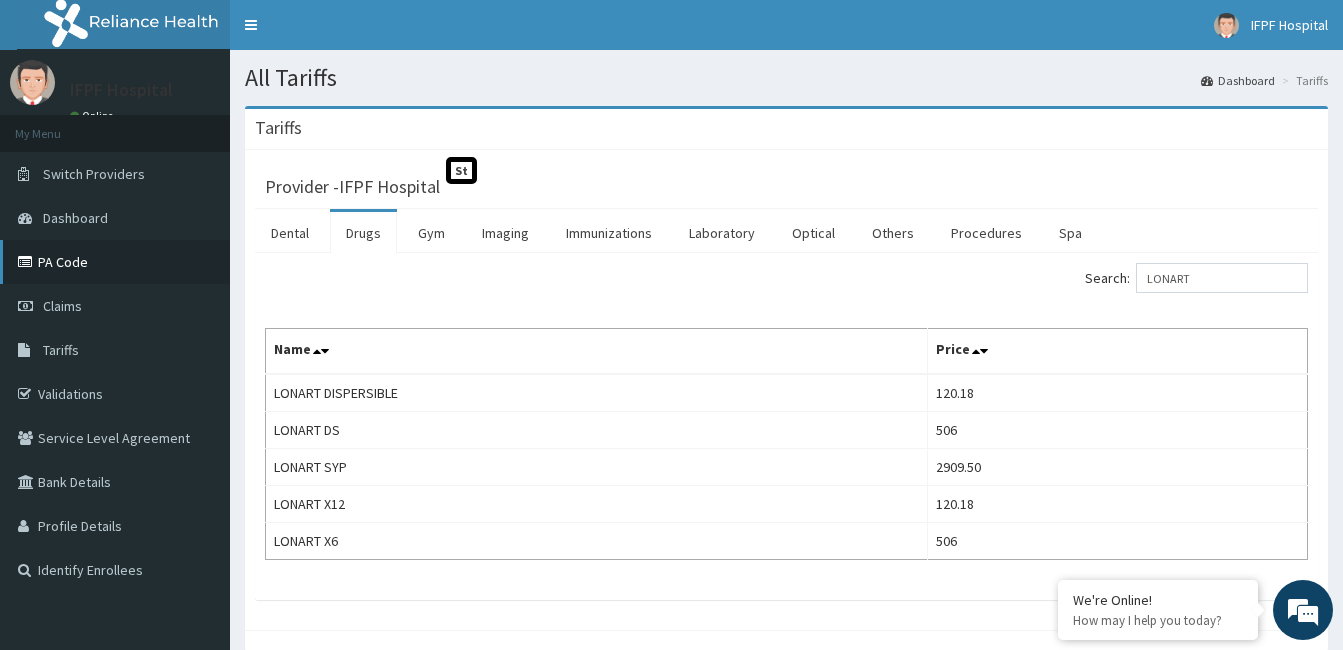 click on "PA Code" at bounding box center [115, 262] 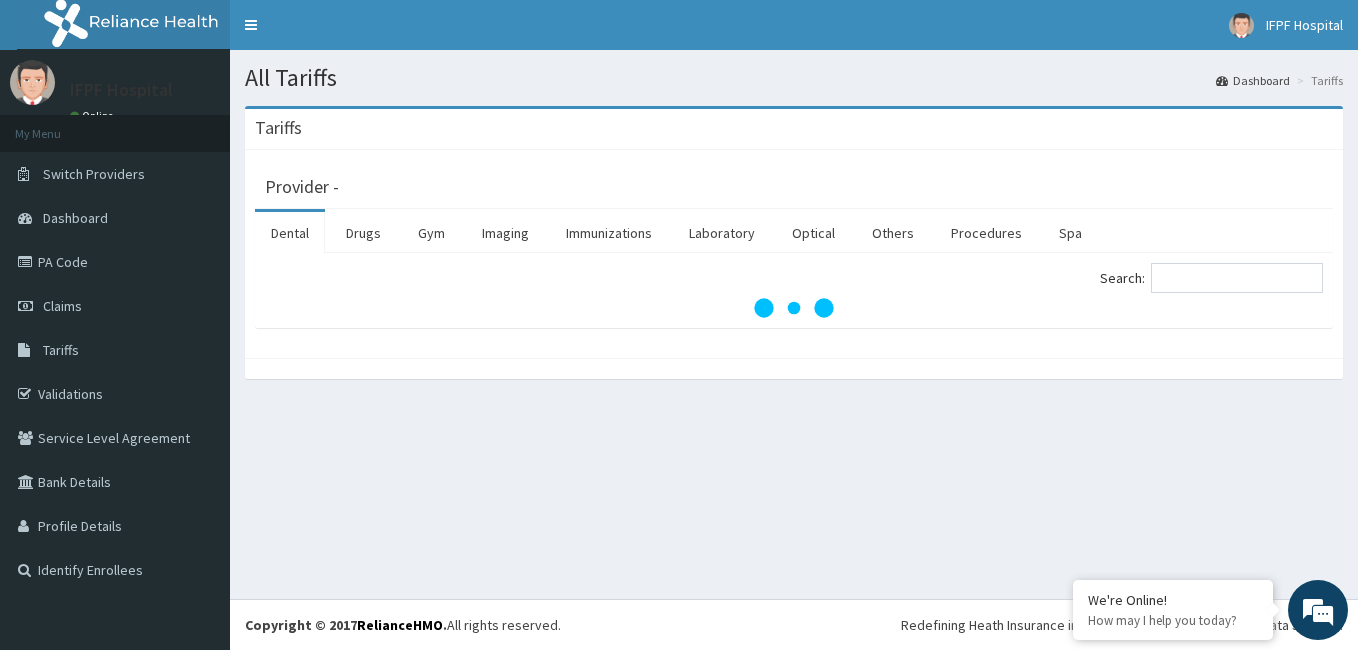 scroll, scrollTop: 0, scrollLeft: 0, axis: both 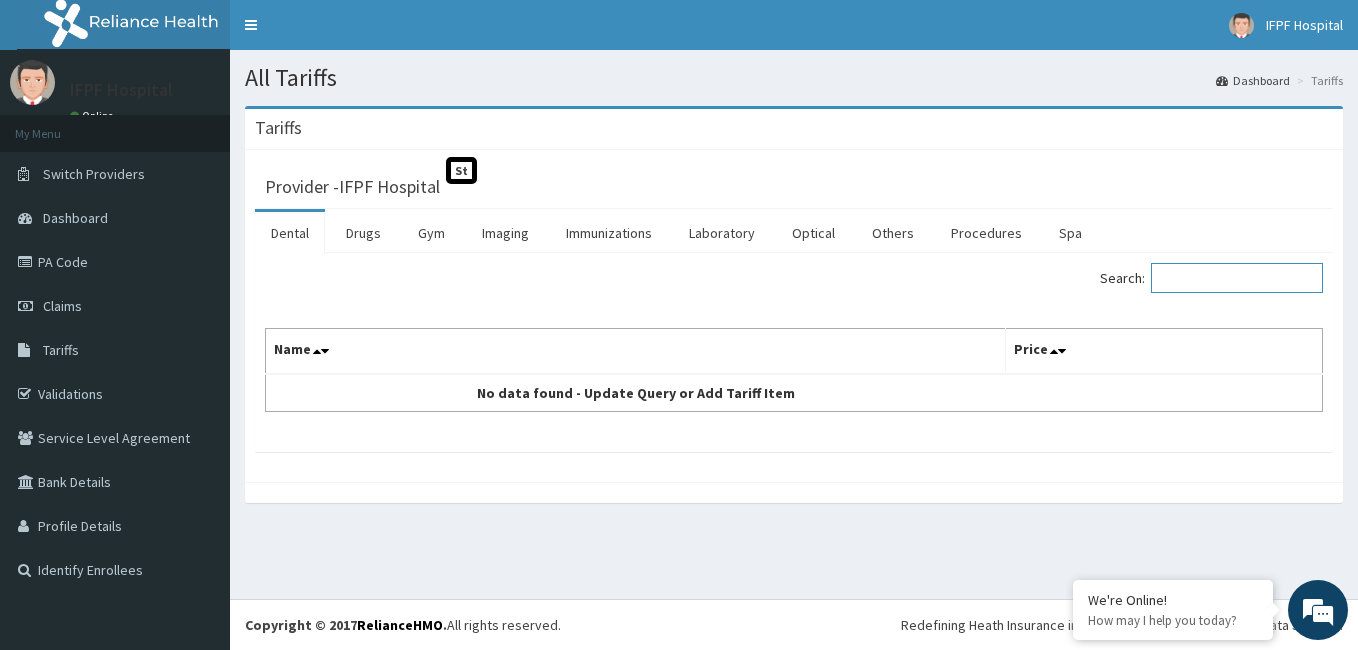 click on "Search:" at bounding box center (1237, 278) 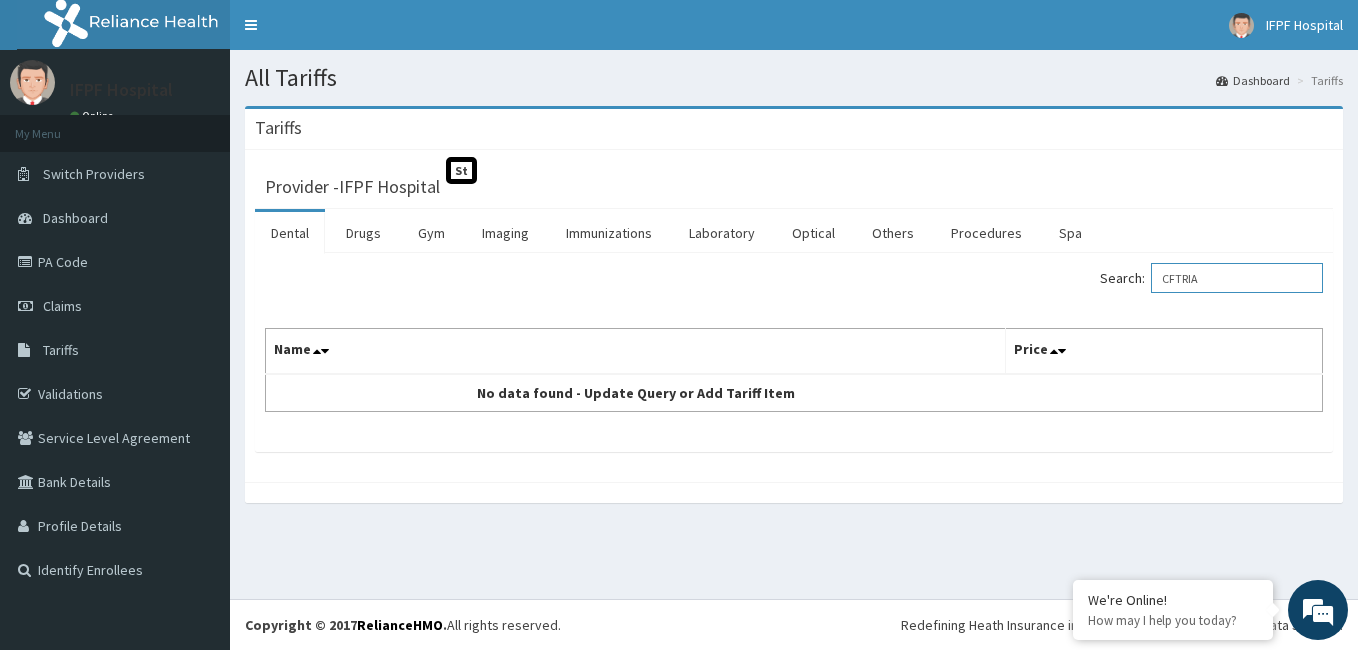 click on "CFTRIA" at bounding box center [1237, 278] 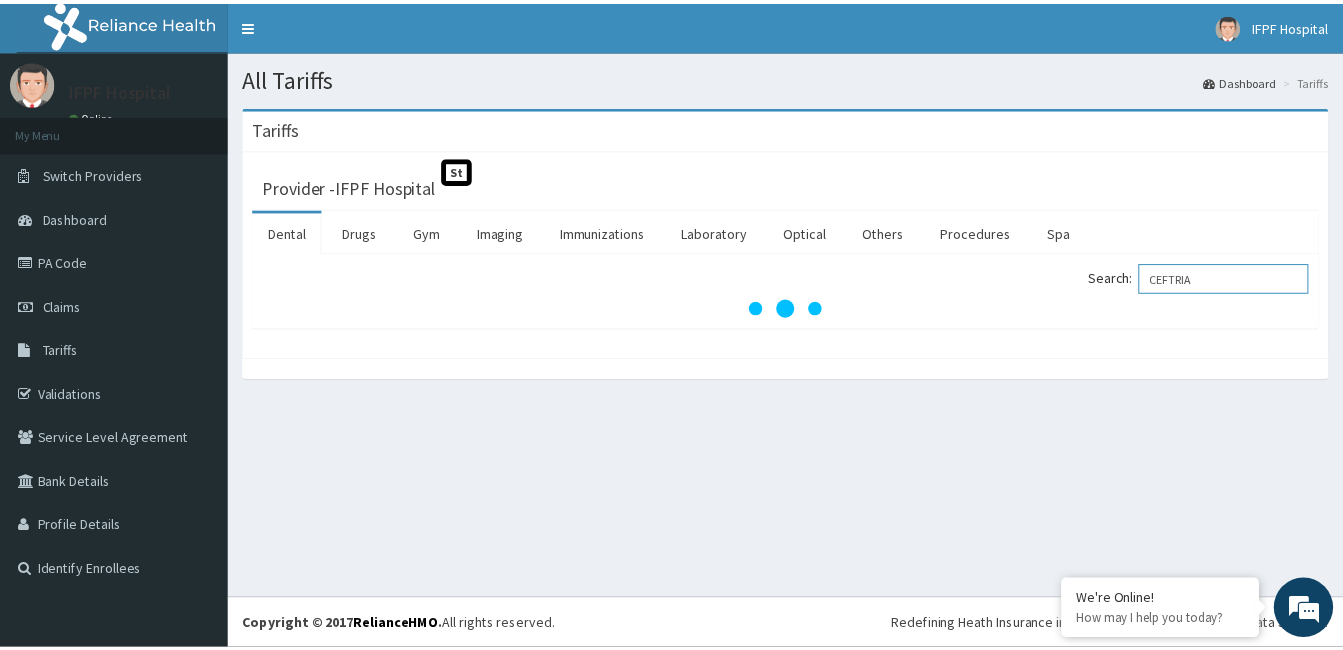 scroll, scrollTop: 0, scrollLeft: 0, axis: both 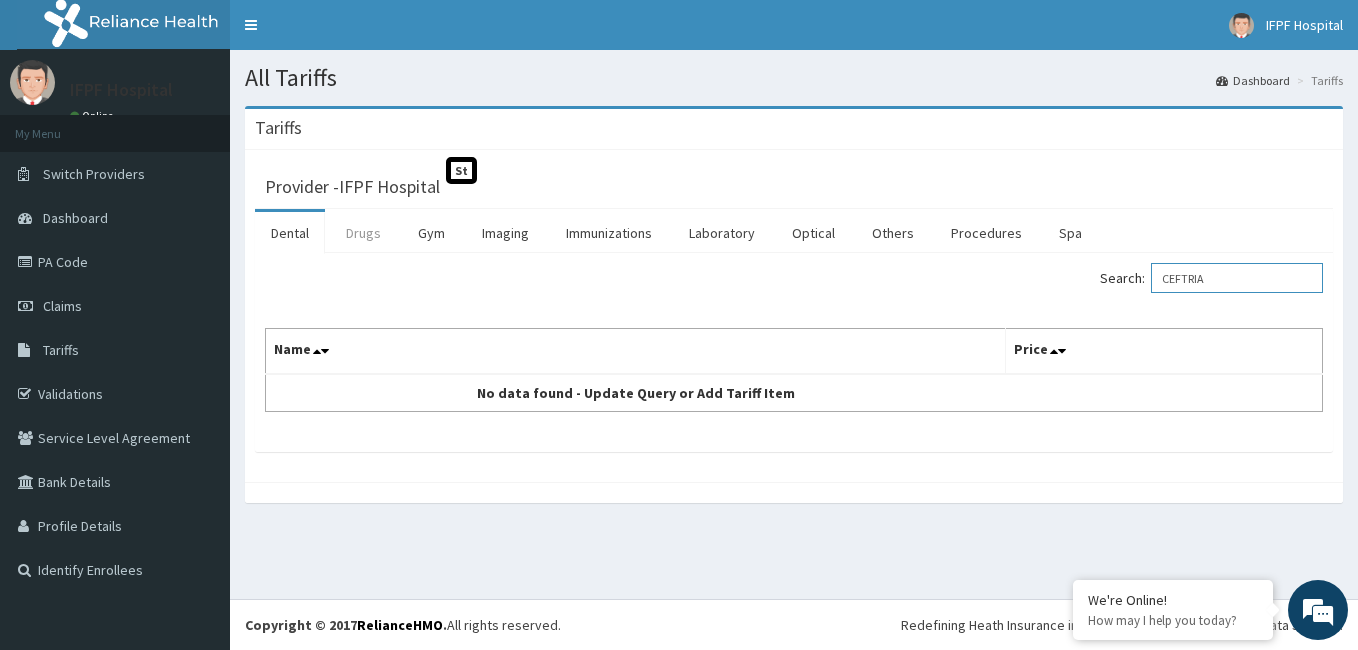 type on "CEFTRIA" 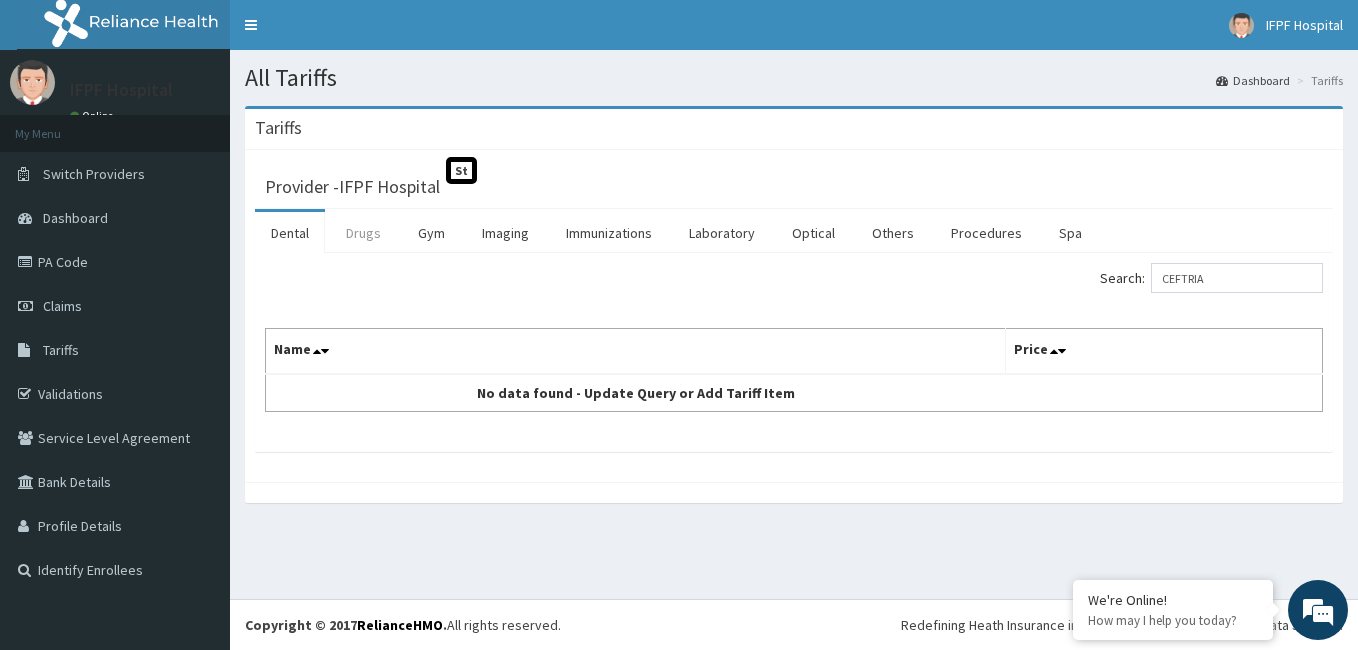 click on "Drugs" at bounding box center [363, 233] 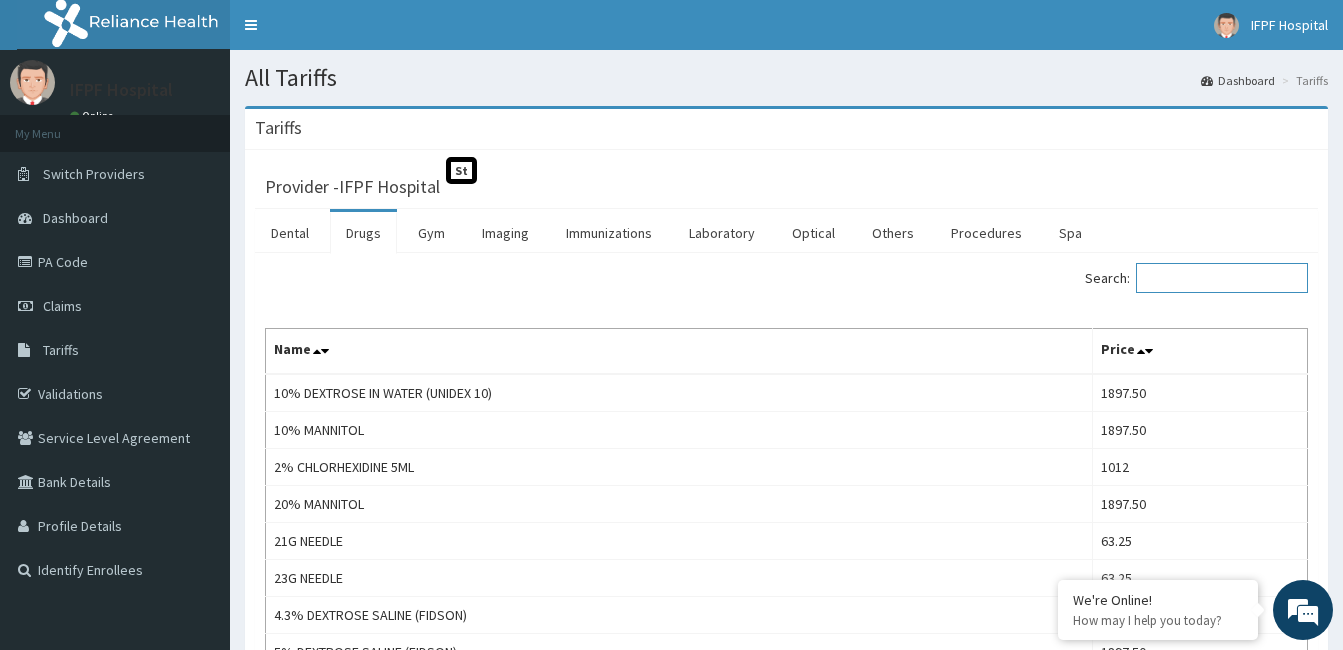 click on "Search:" at bounding box center [1222, 278] 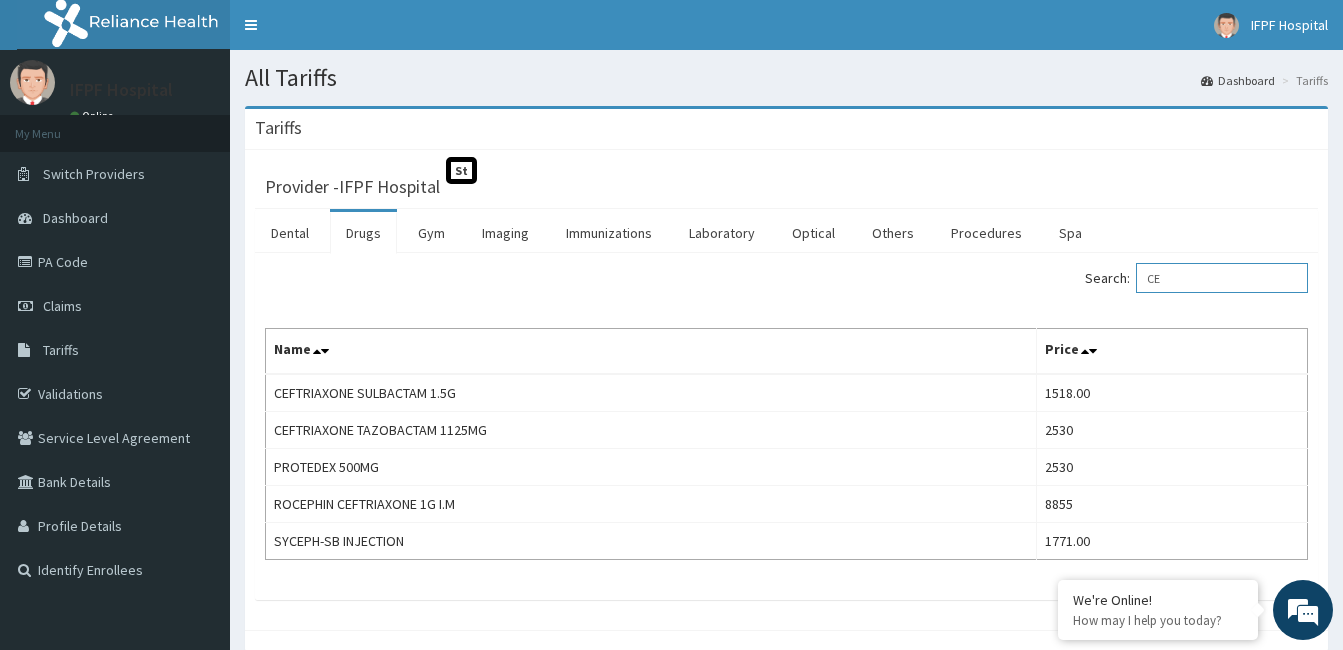 type on "C" 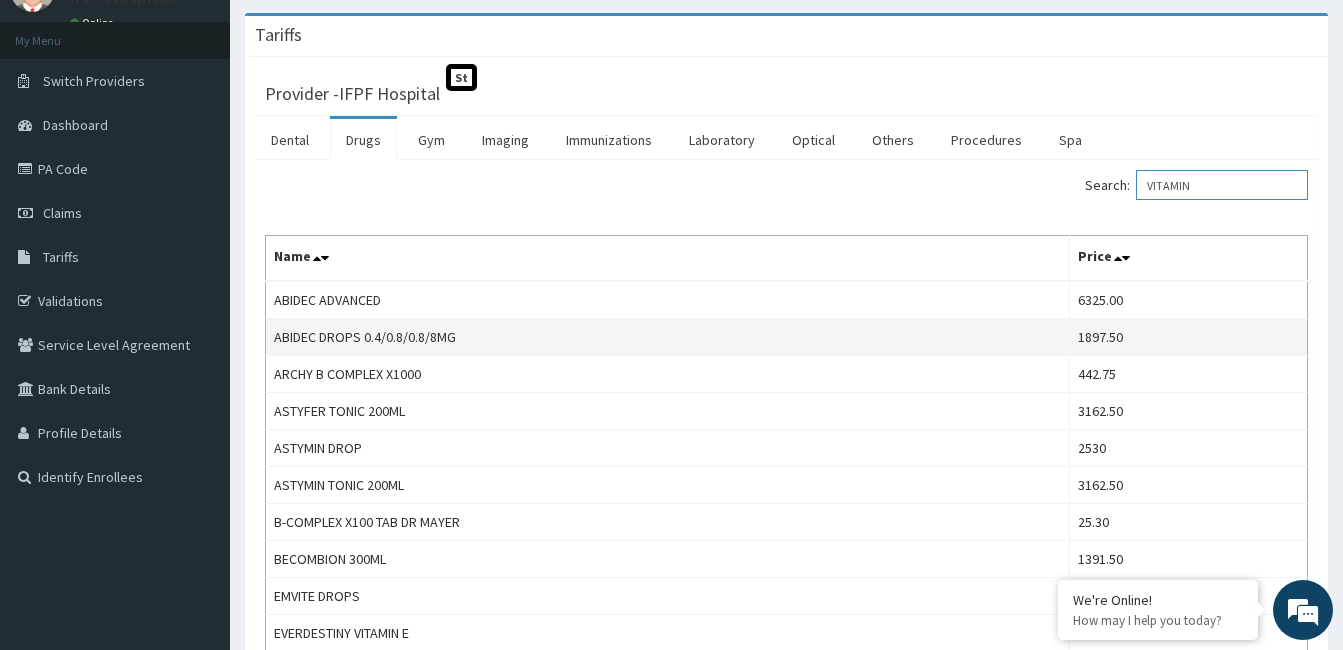 scroll, scrollTop: 0, scrollLeft: 0, axis: both 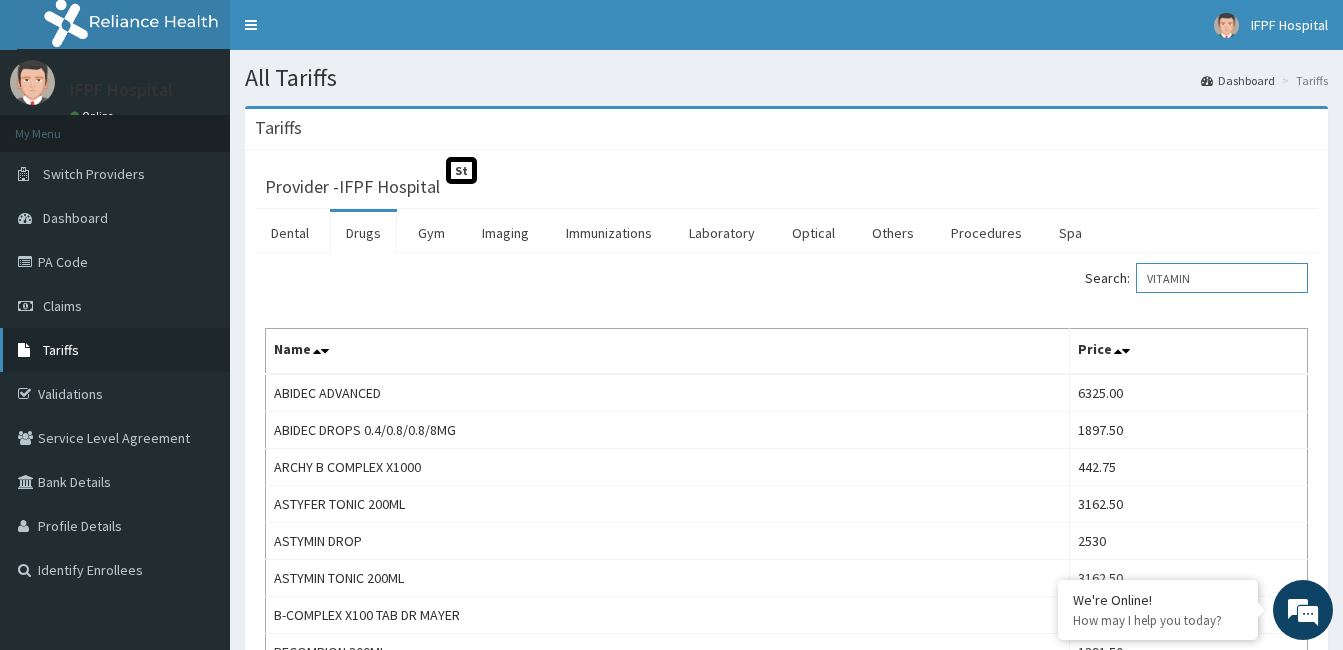 type on "VITAMIN" 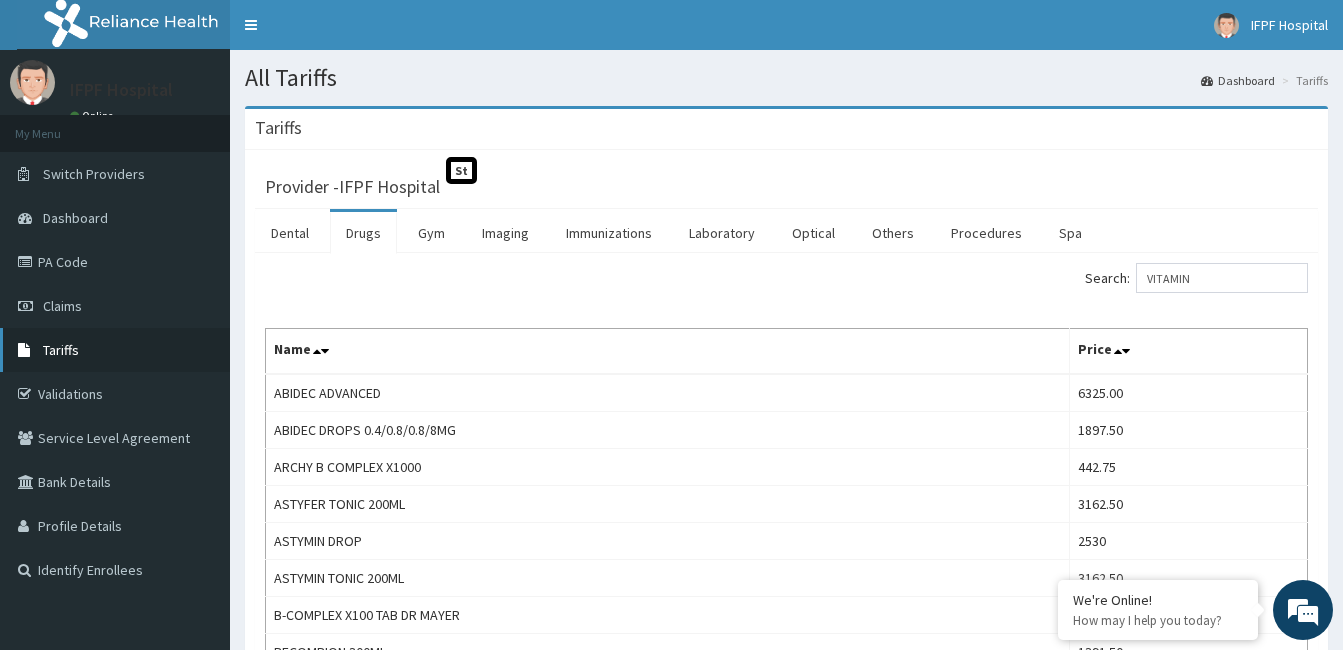 click on "Tariffs" at bounding box center [115, 350] 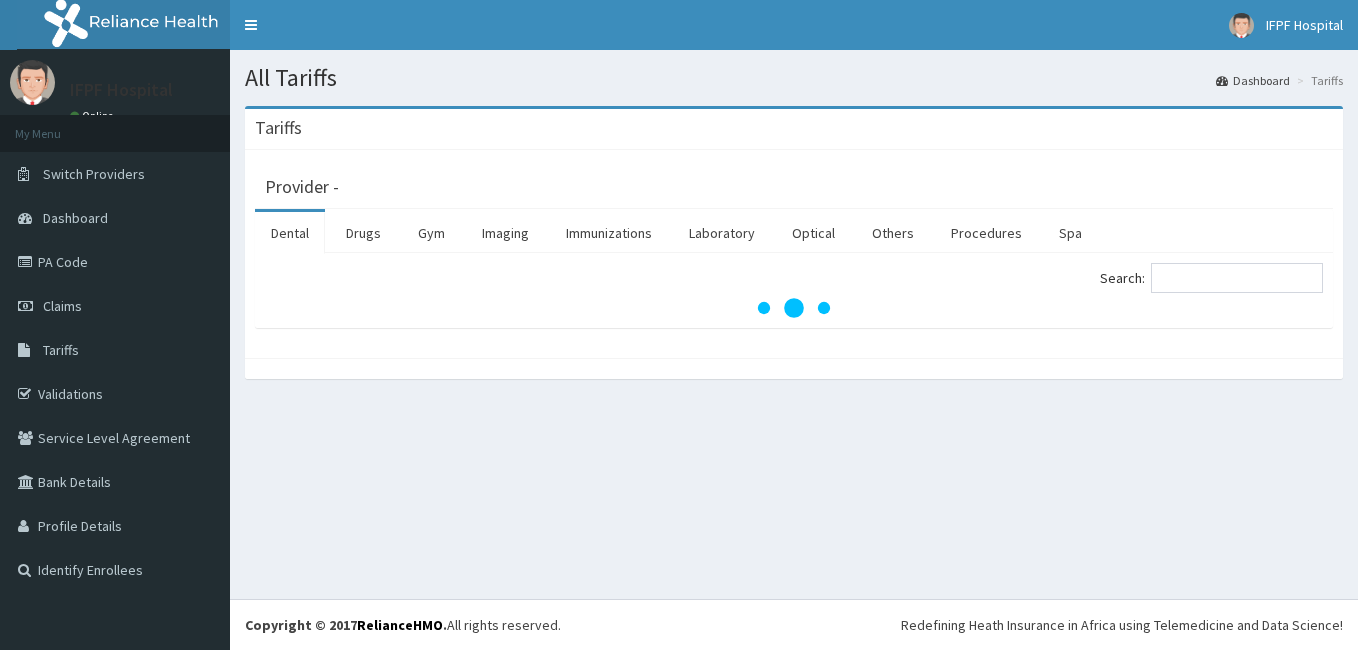 scroll, scrollTop: 0, scrollLeft: 0, axis: both 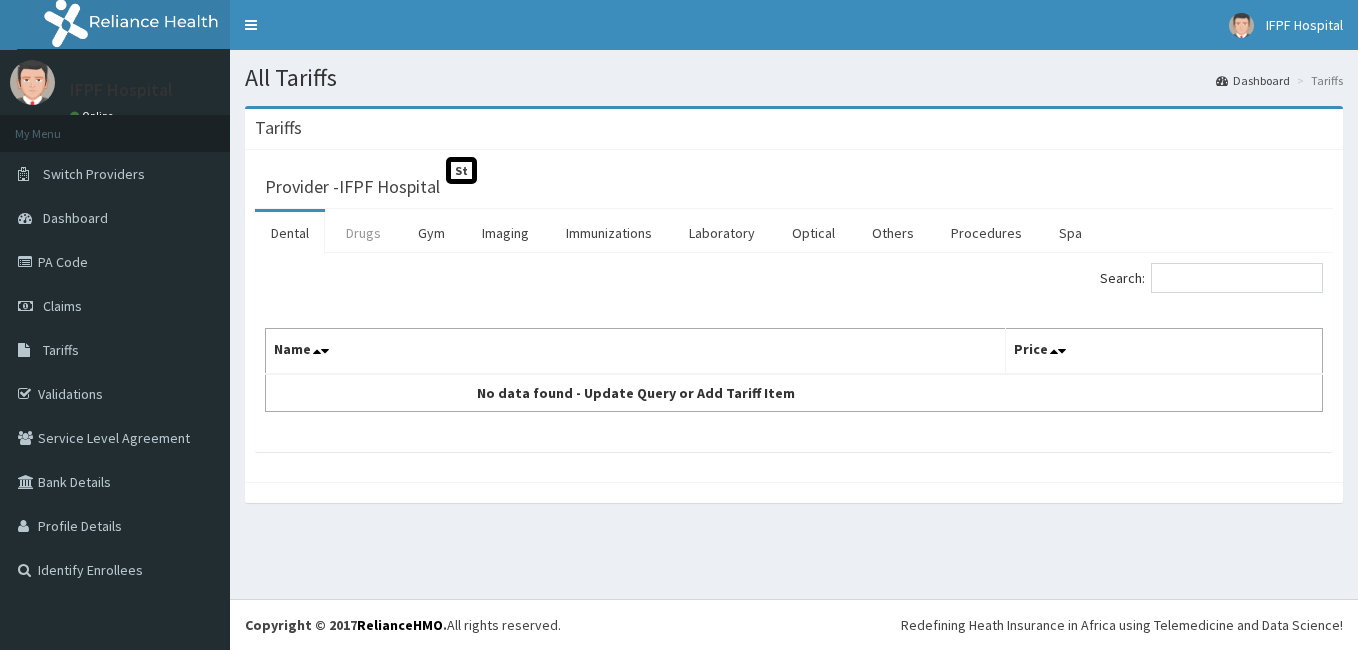 click on "Drugs" at bounding box center (363, 233) 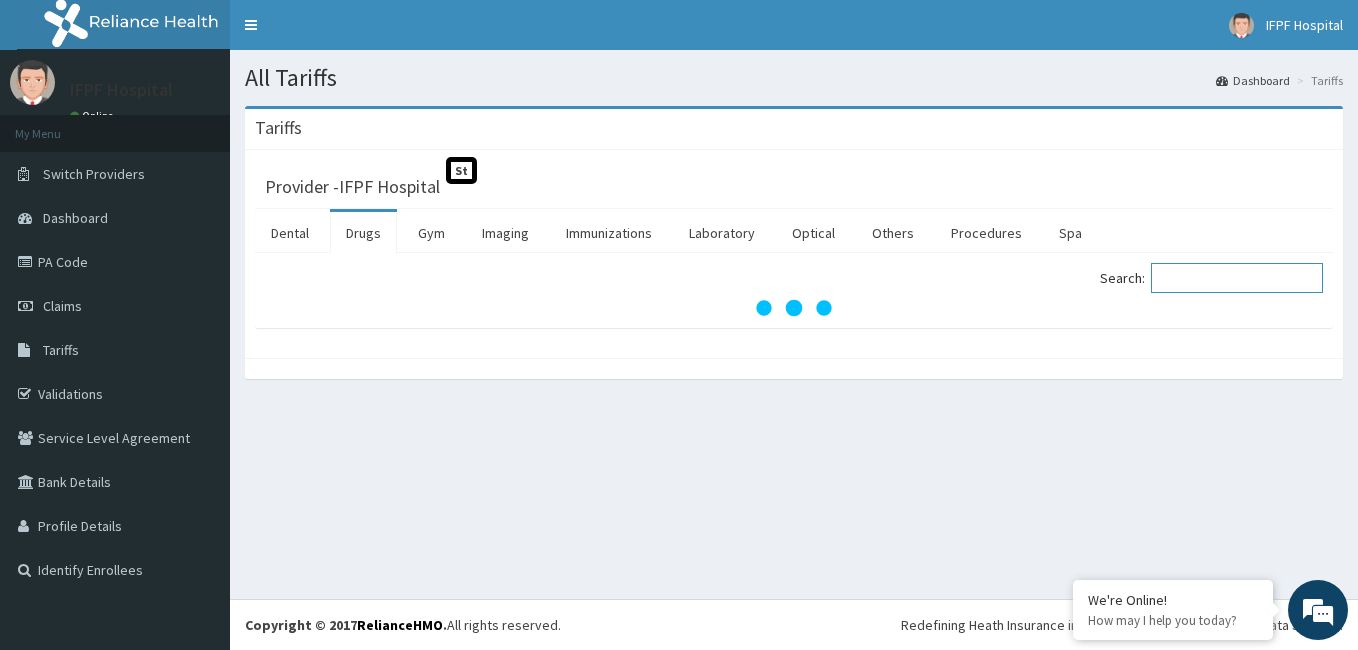 click on "Search:" at bounding box center (1237, 278) 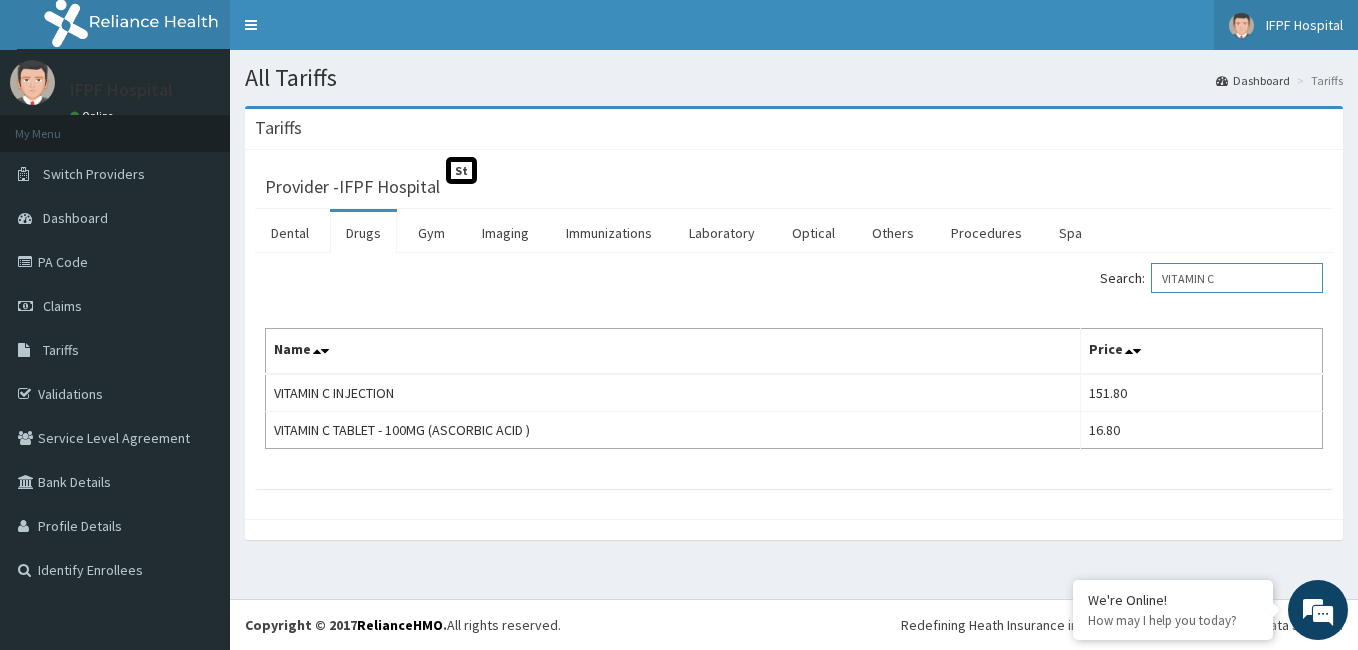 scroll, scrollTop: 0, scrollLeft: 0, axis: both 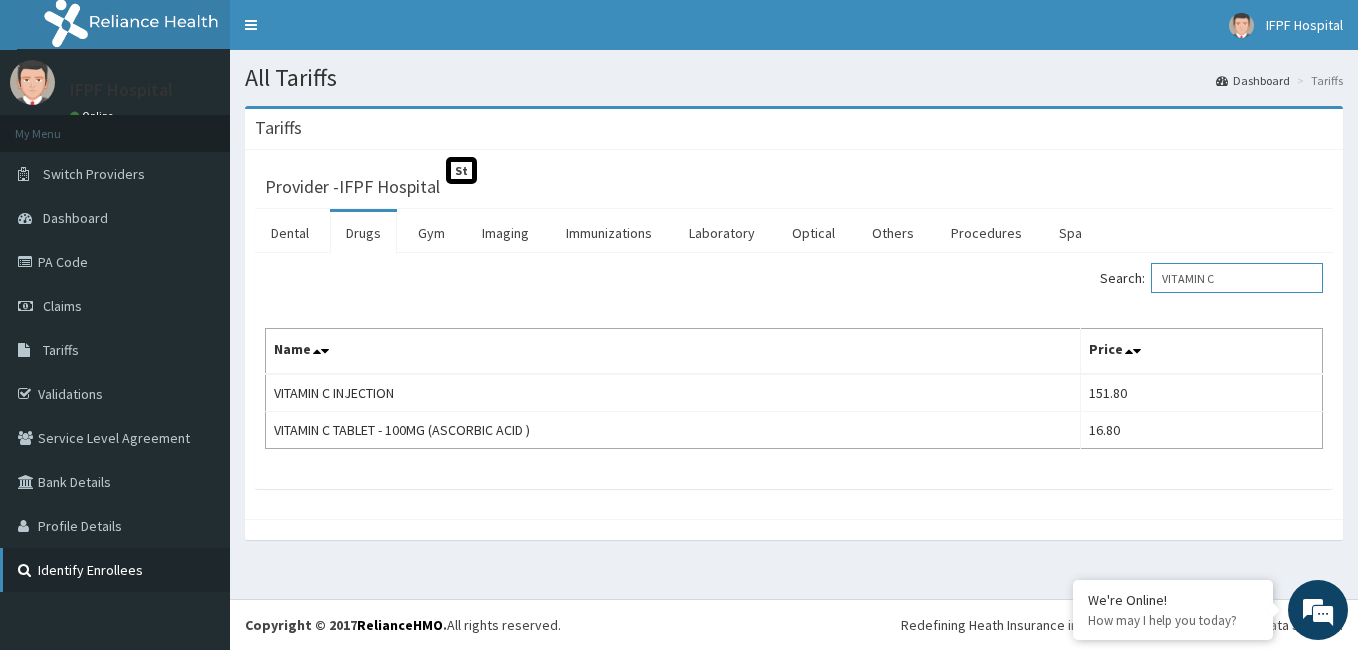type on "VITAMIN C" 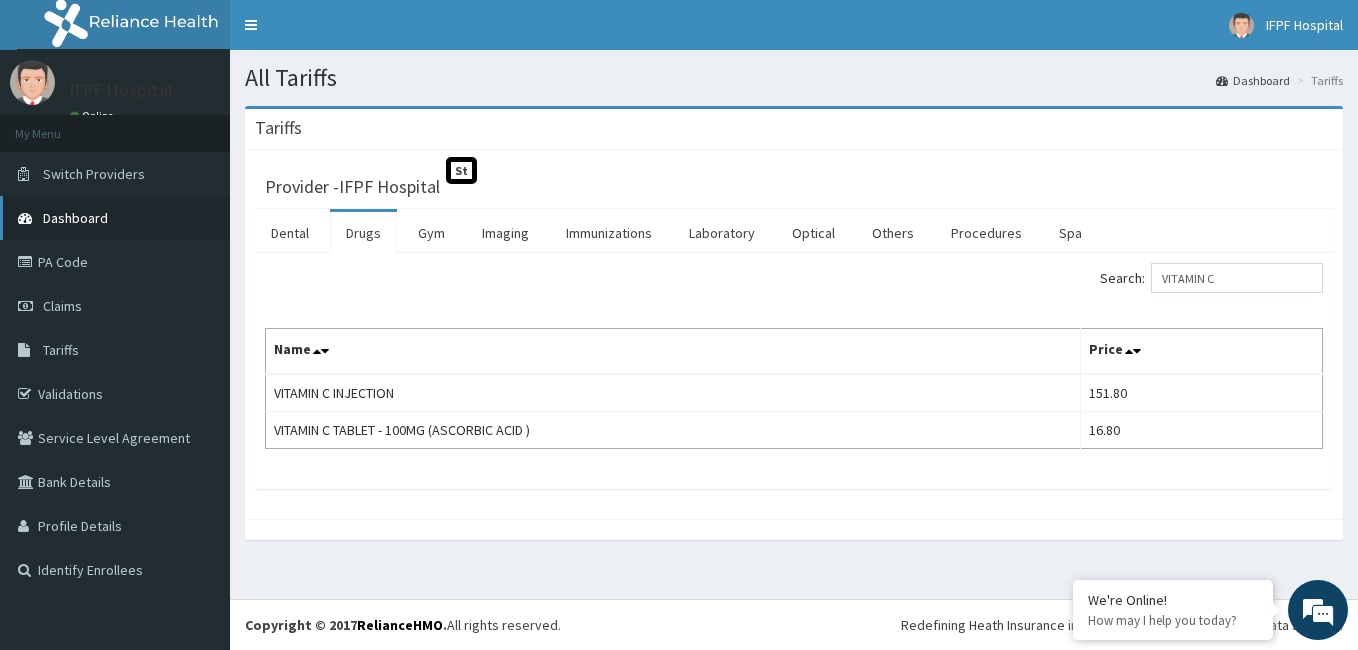 click on "Dashboard" at bounding box center (115, 218) 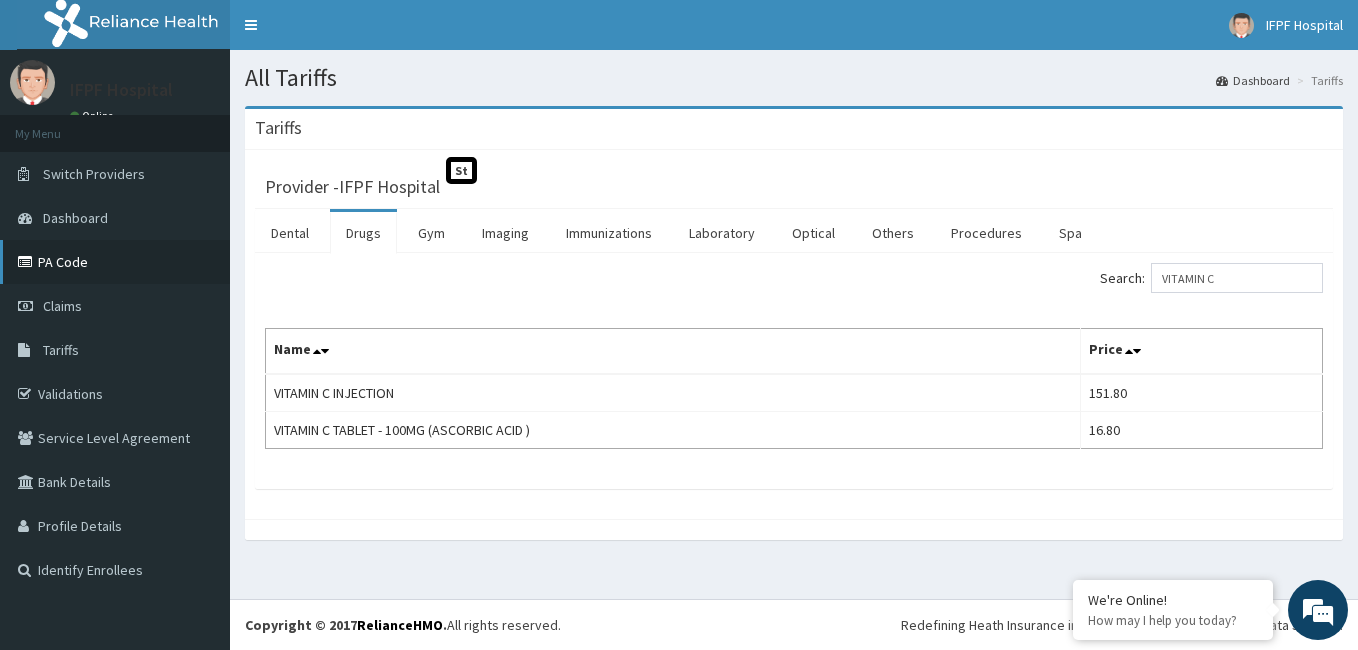 click on "PA Code" at bounding box center [115, 262] 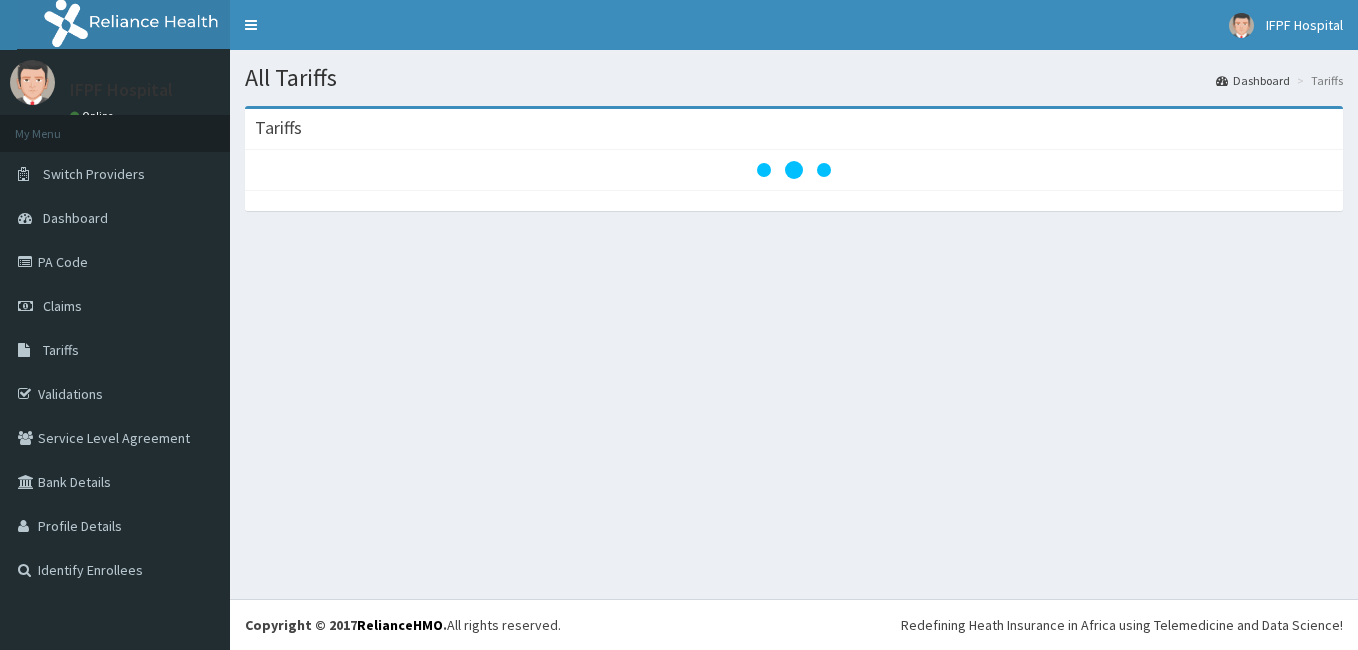scroll, scrollTop: 0, scrollLeft: 0, axis: both 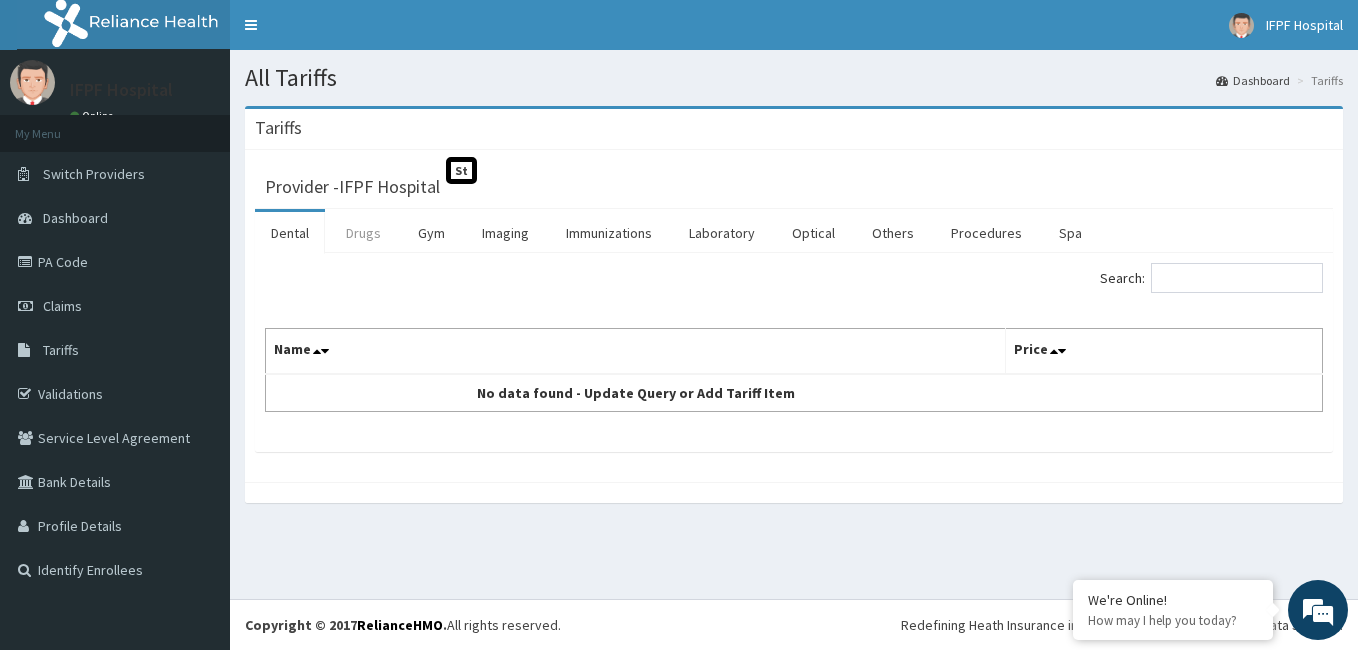 click on "Drugs" at bounding box center (363, 233) 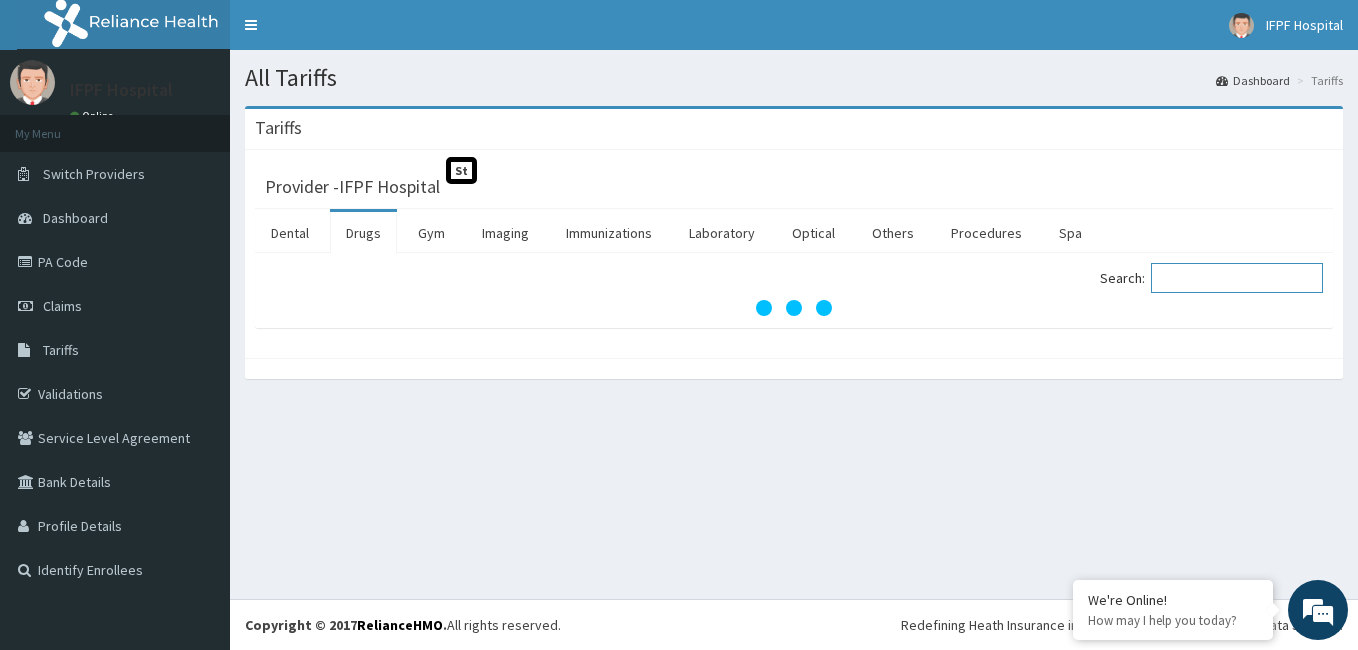 click on "Search:" at bounding box center (1237, 278) 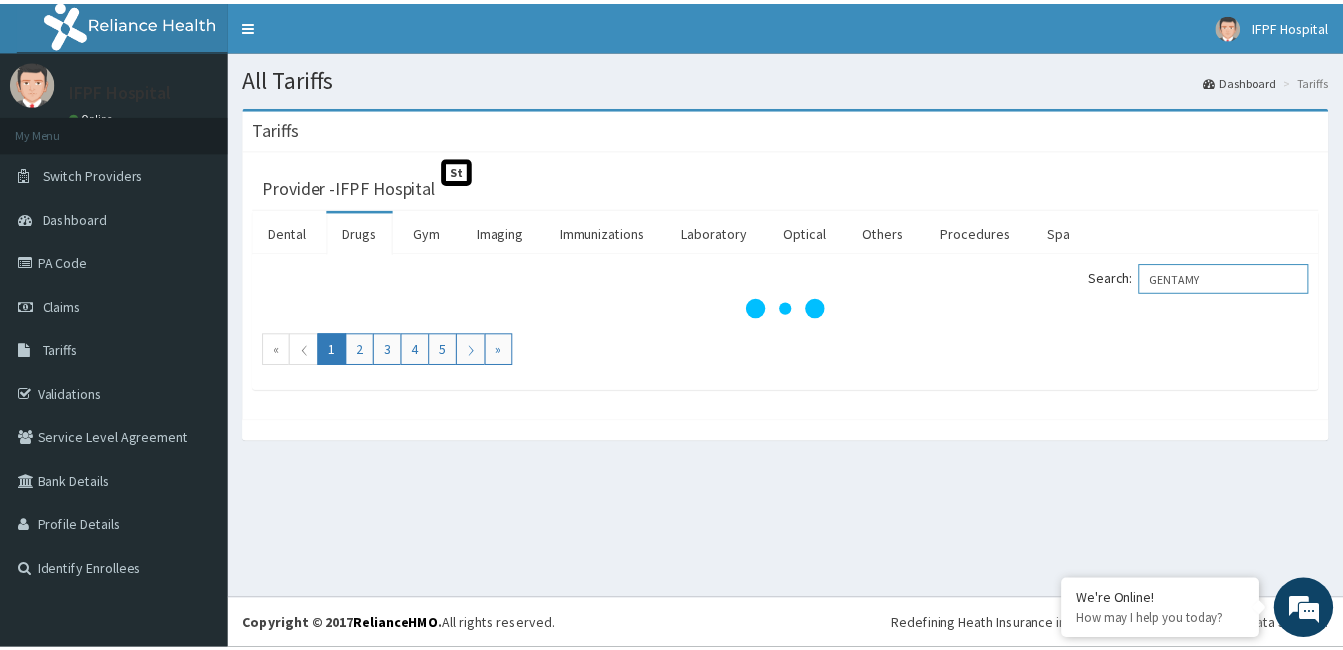 scroll, scrollTop: 0, scrollLeft: 0, axis: both 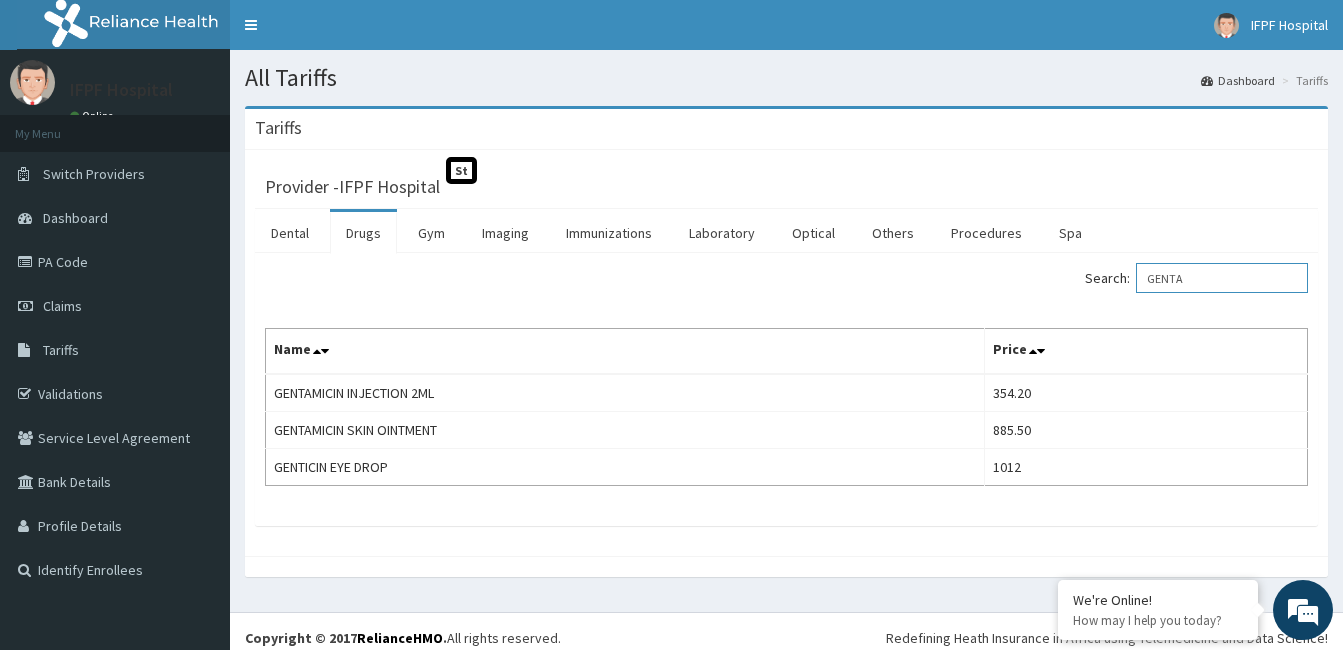 type on "GENTA" 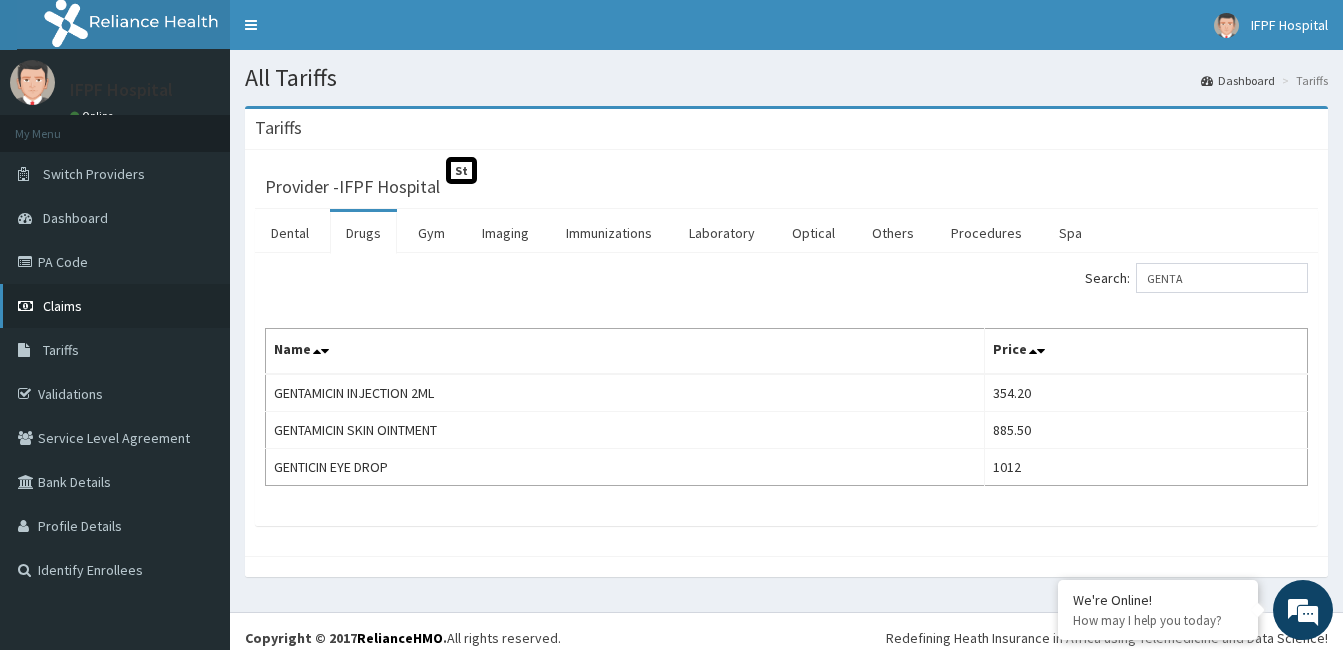 click on "Claims" at bounding box center (115, 306) 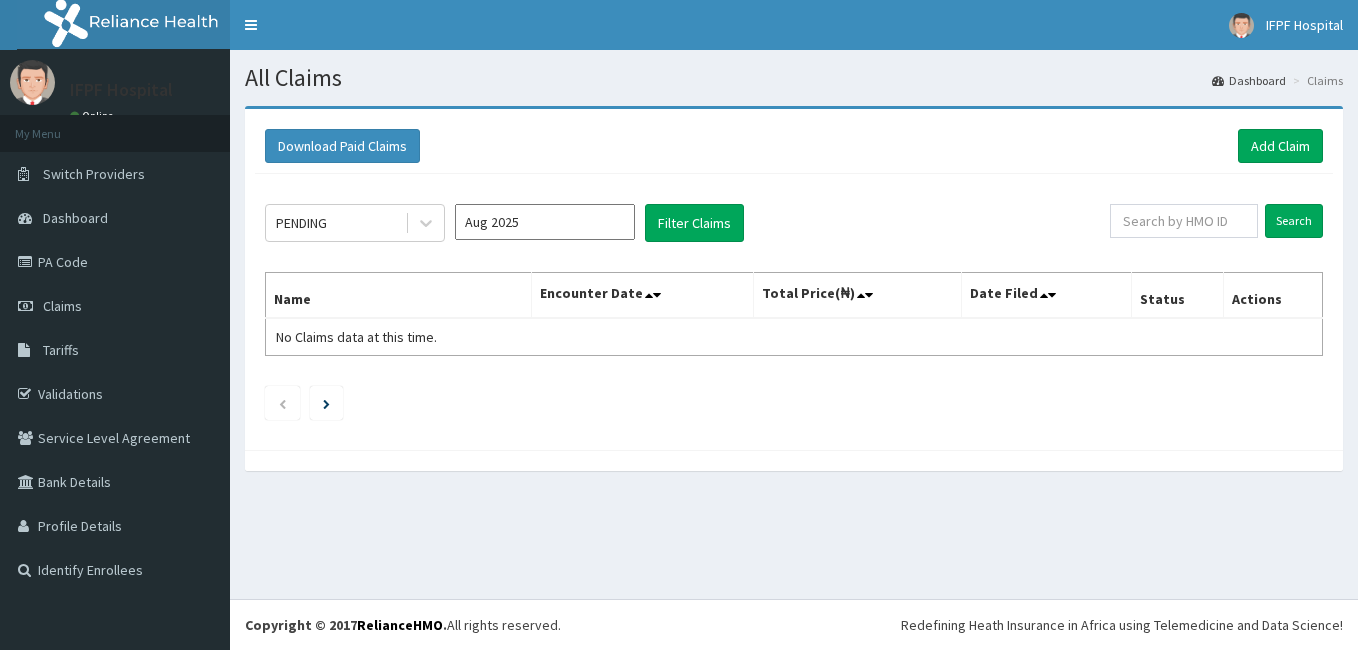 scroll, scrollTop: 0, scrollLeft: 0, axis: both 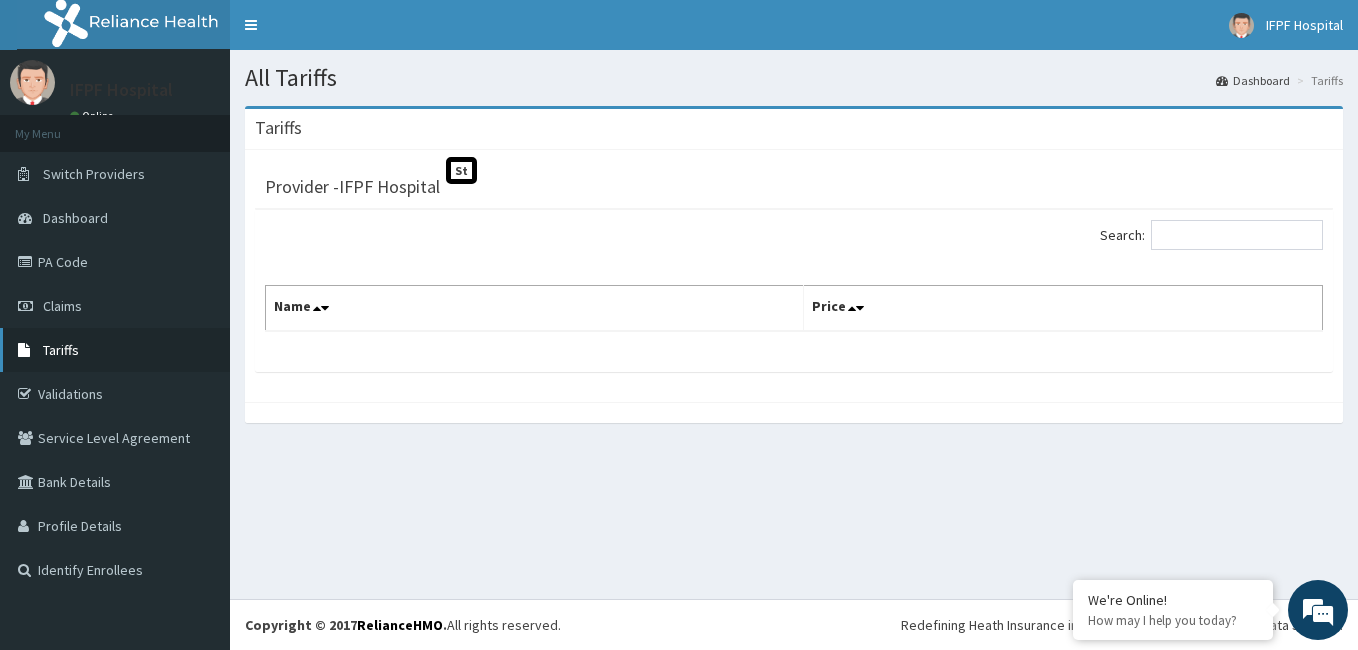 click on "Tariffs" at bounding box center [115, 350] 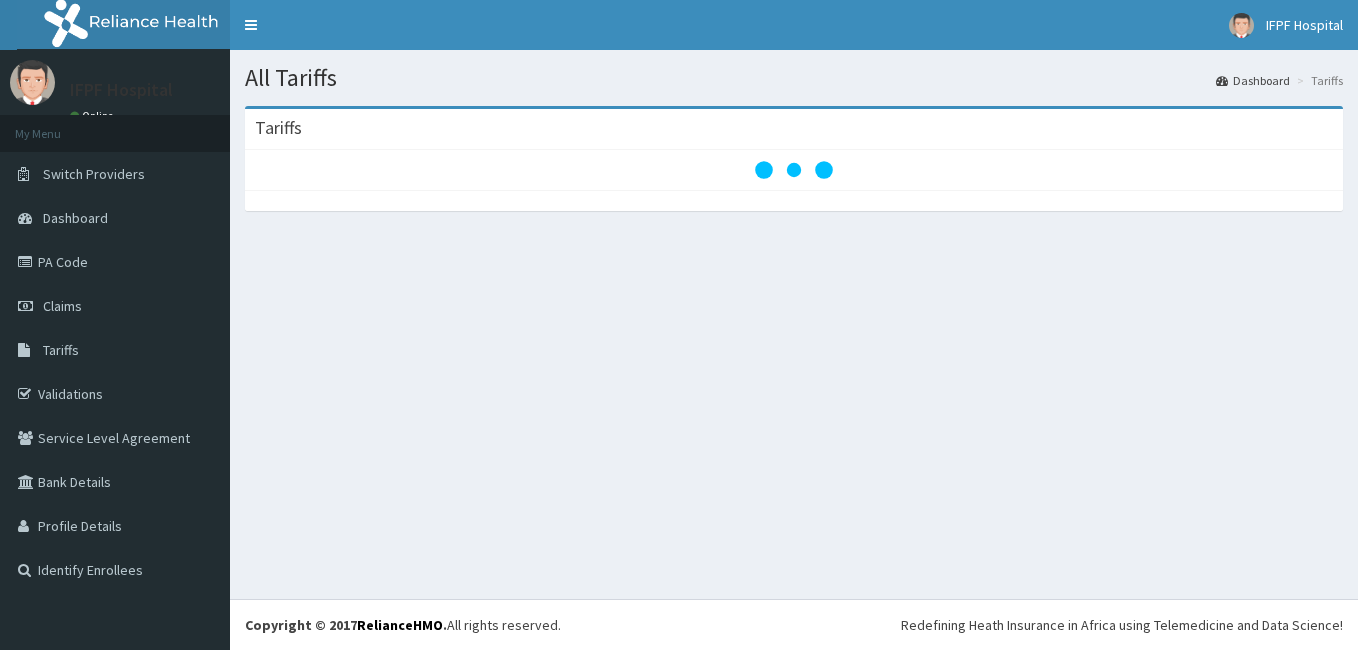 scroll, scrollTop: 0, scrollLeft: 0, axis: both 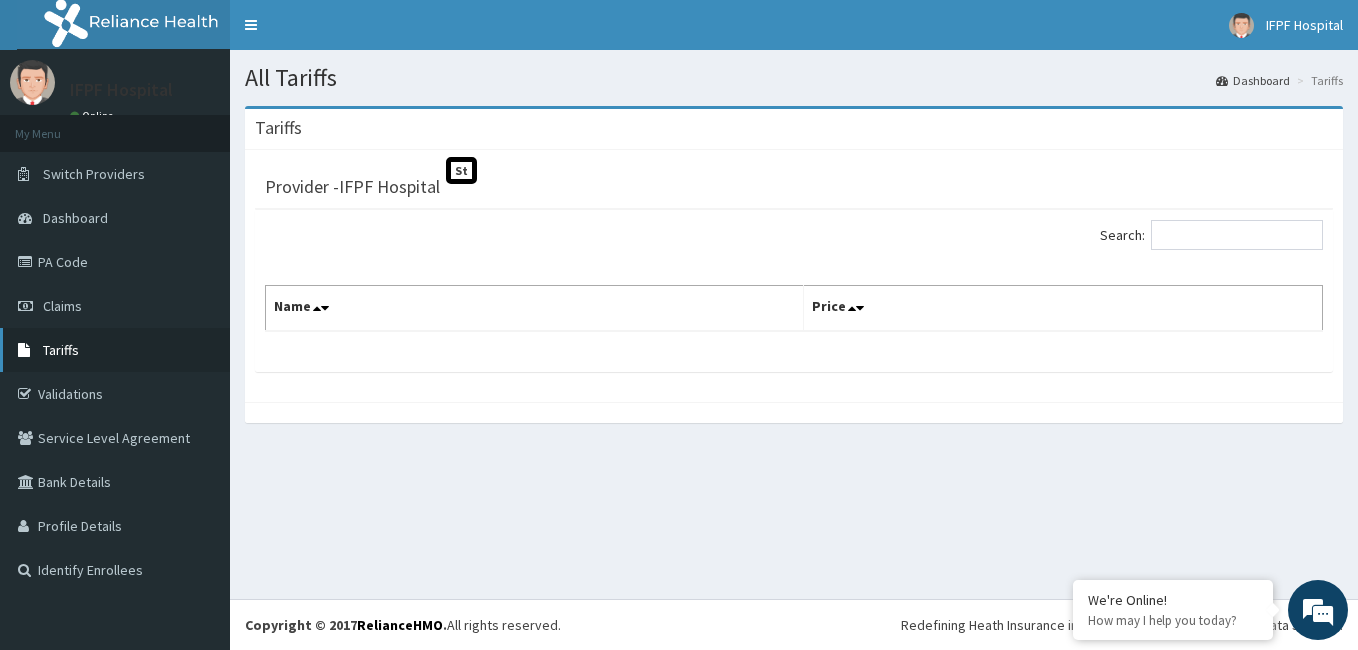 click on "Tariffs" at bounding box center (61, 350) 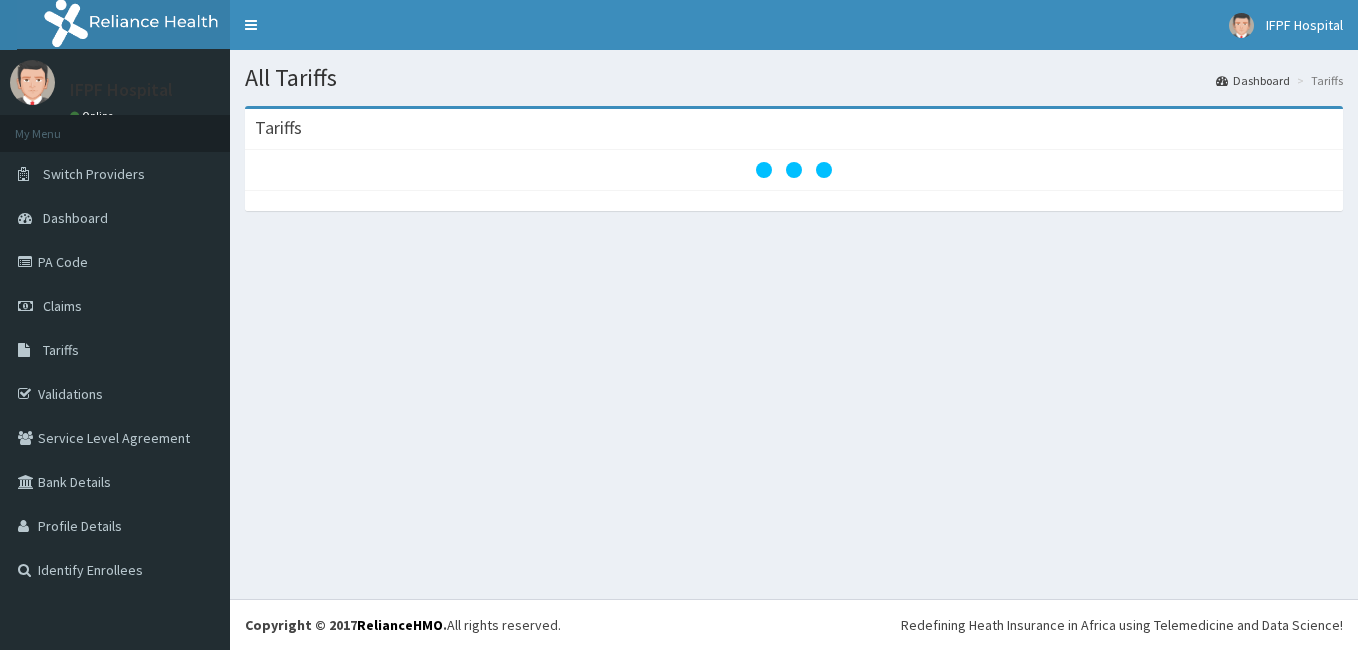 scroll, scrollTop: 0, scrollLeft: 0, axis: both 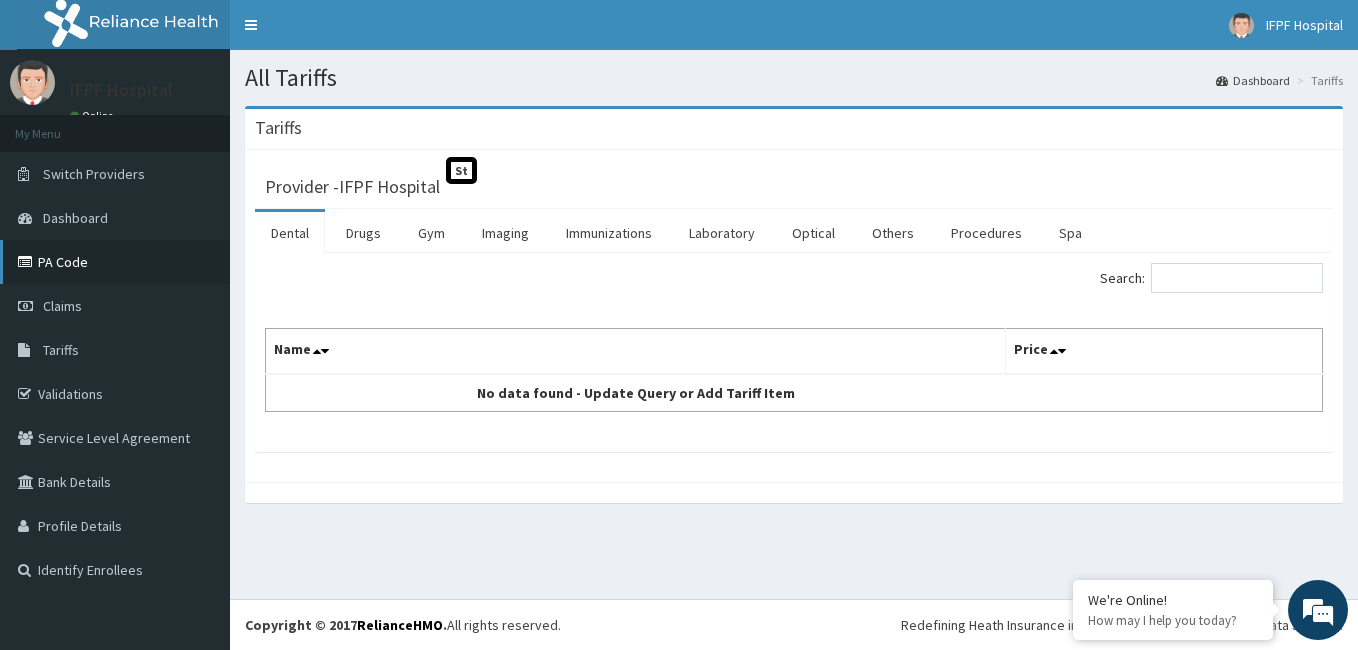 click on "PA Code" at bounding box center (115, 262) 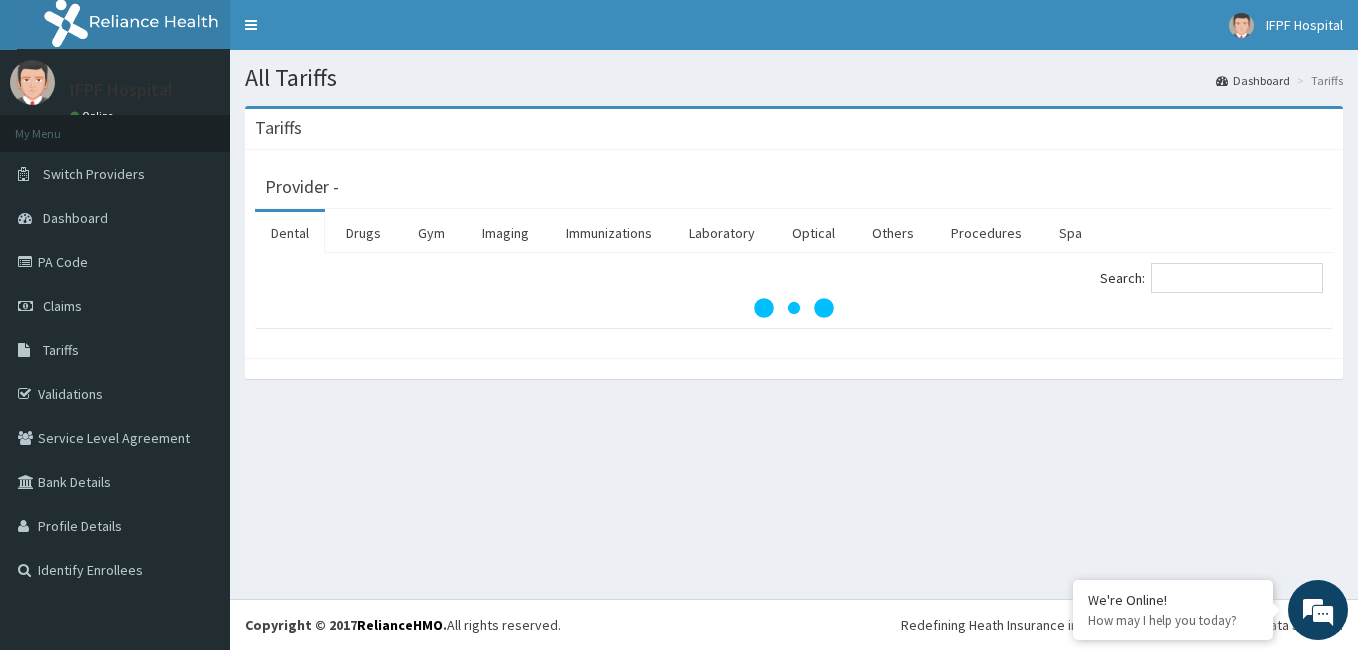 scroll, scrollTop: 0, scrollLeft: 0, axis: both 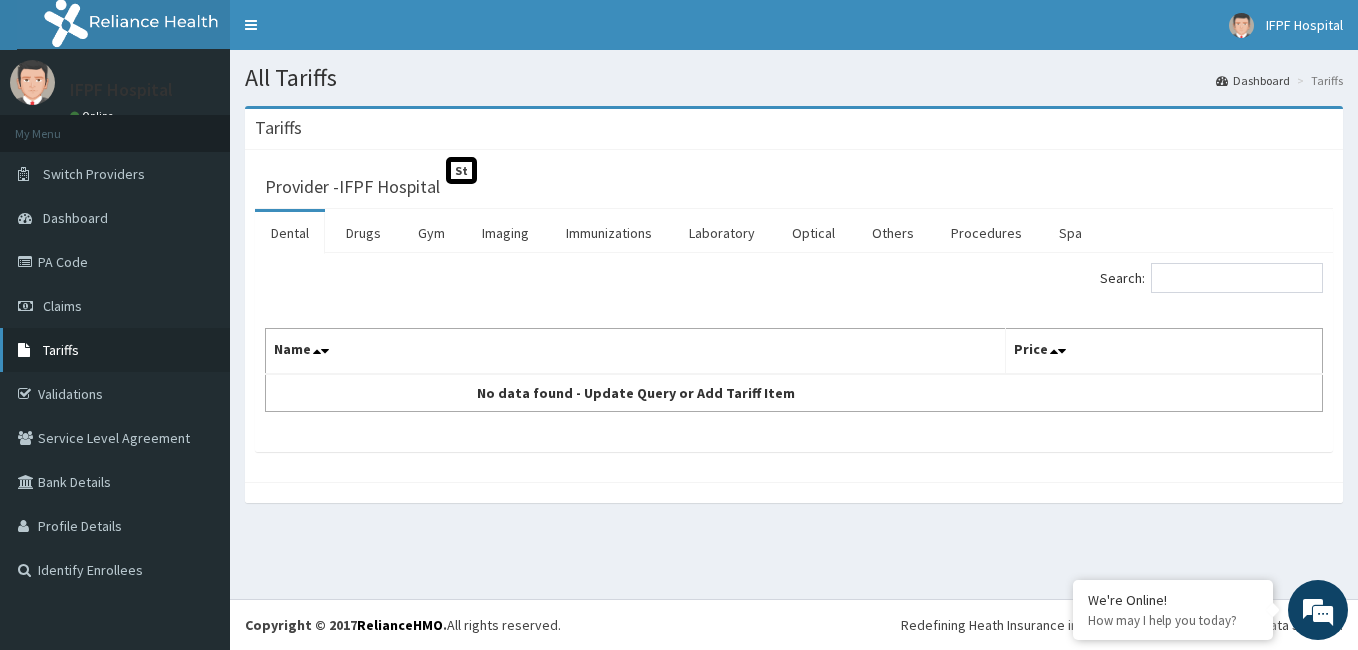 click on "Tariffs" at bounding box center [115, 350] 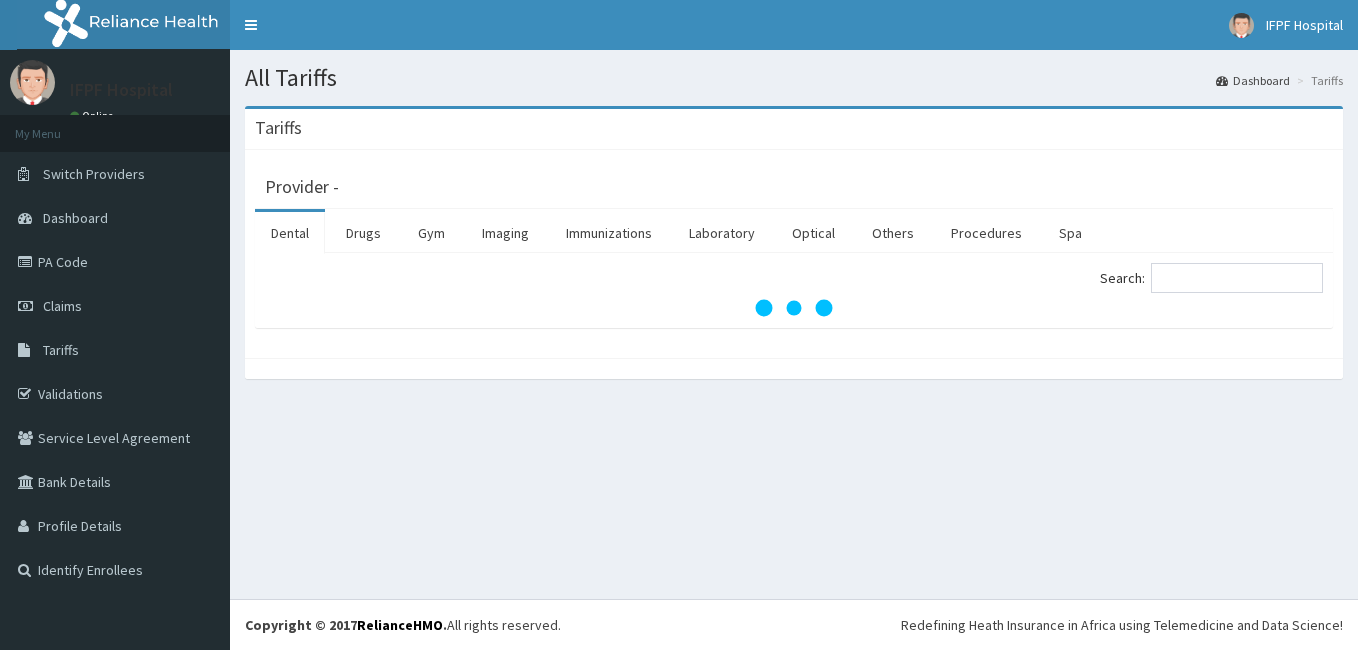 scroll, scrollTop: 0, scrollLeft: 0, axis: both 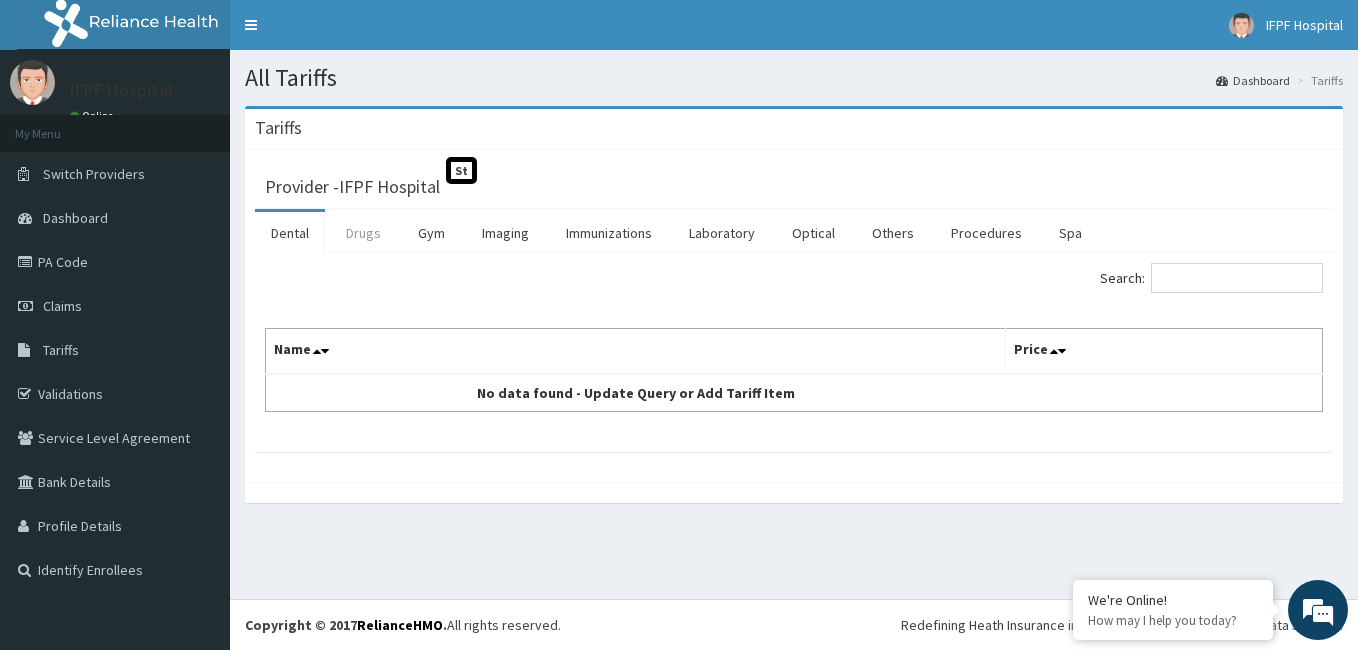 click on "Drugs" at bounding box center (363, 233) 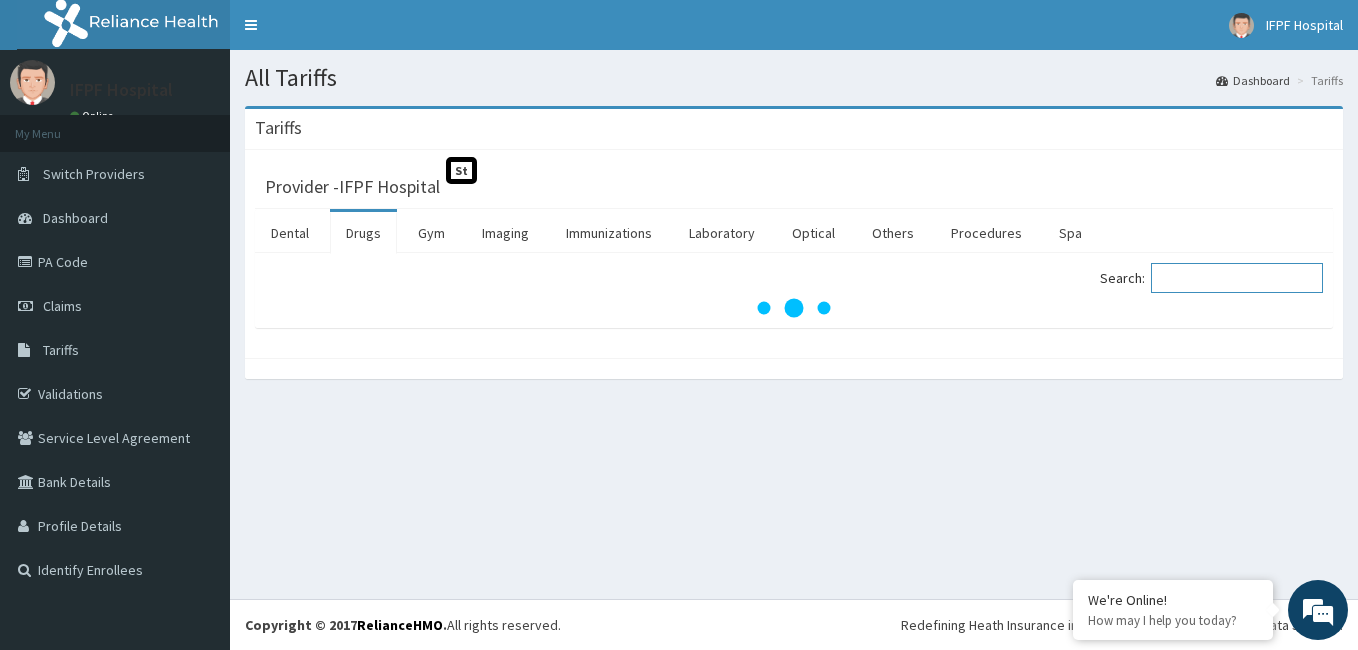 click on "Search:" at bounding box center [1237, 278] 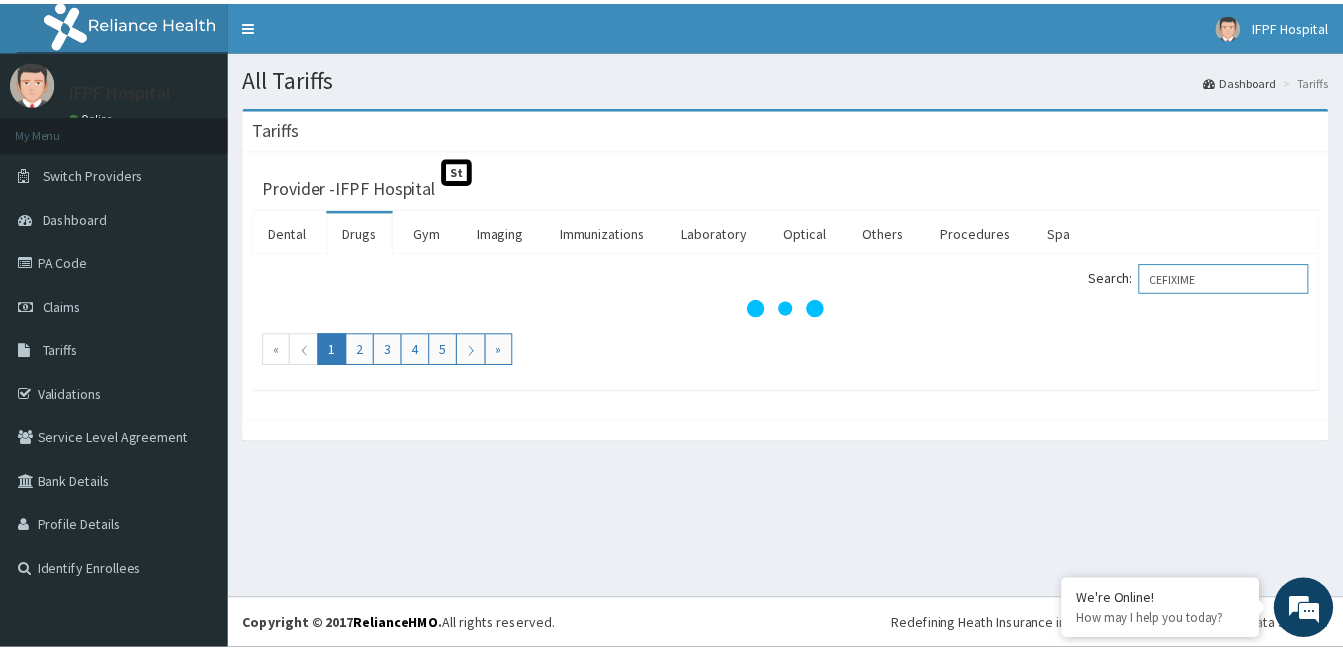 scroll, scrollTop: 0, scrollLeft: 0, axis: both 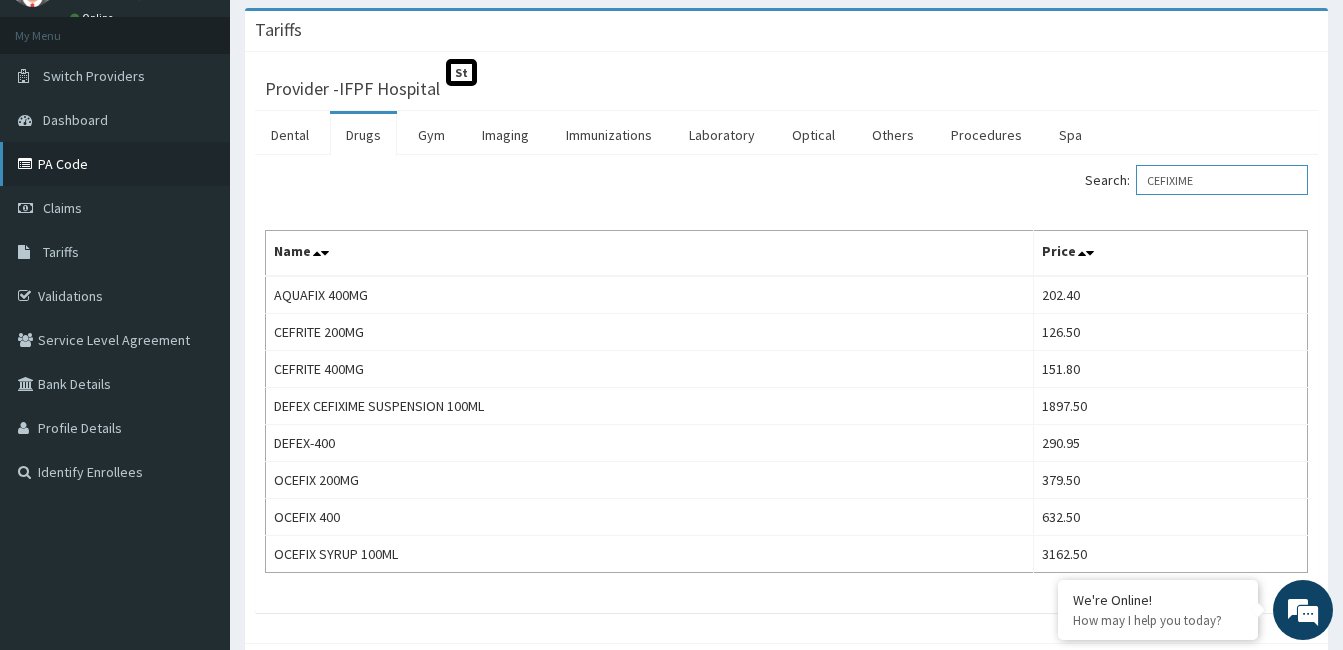 type on "CEFIXIME" 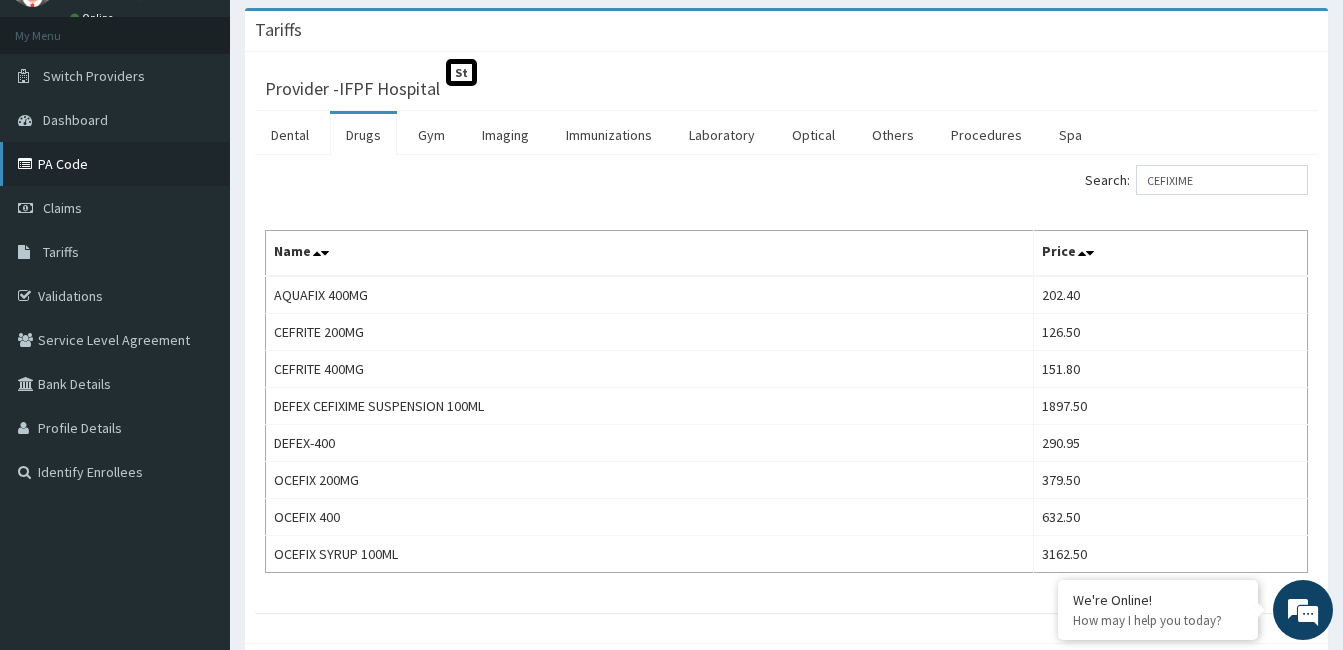 click on "PA Code" at bounding box center (115, 164) 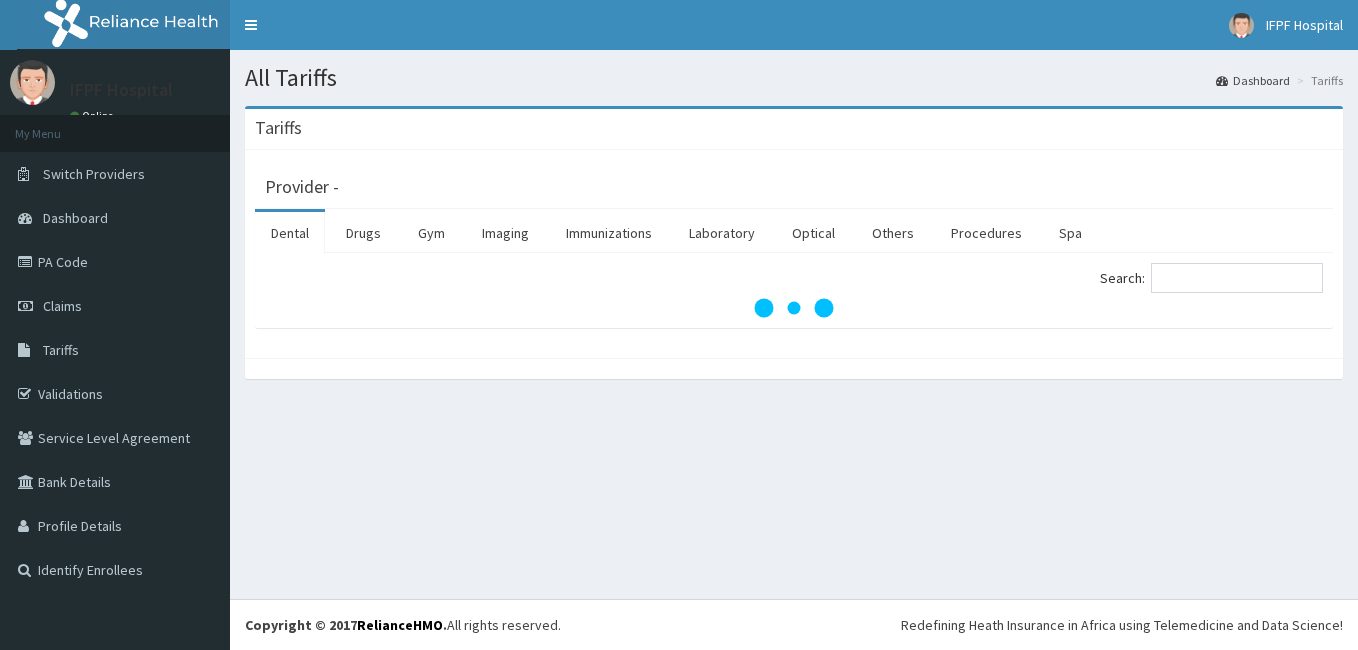 scroll, scrollTop: 0, scrollLeft: 0, axis: both 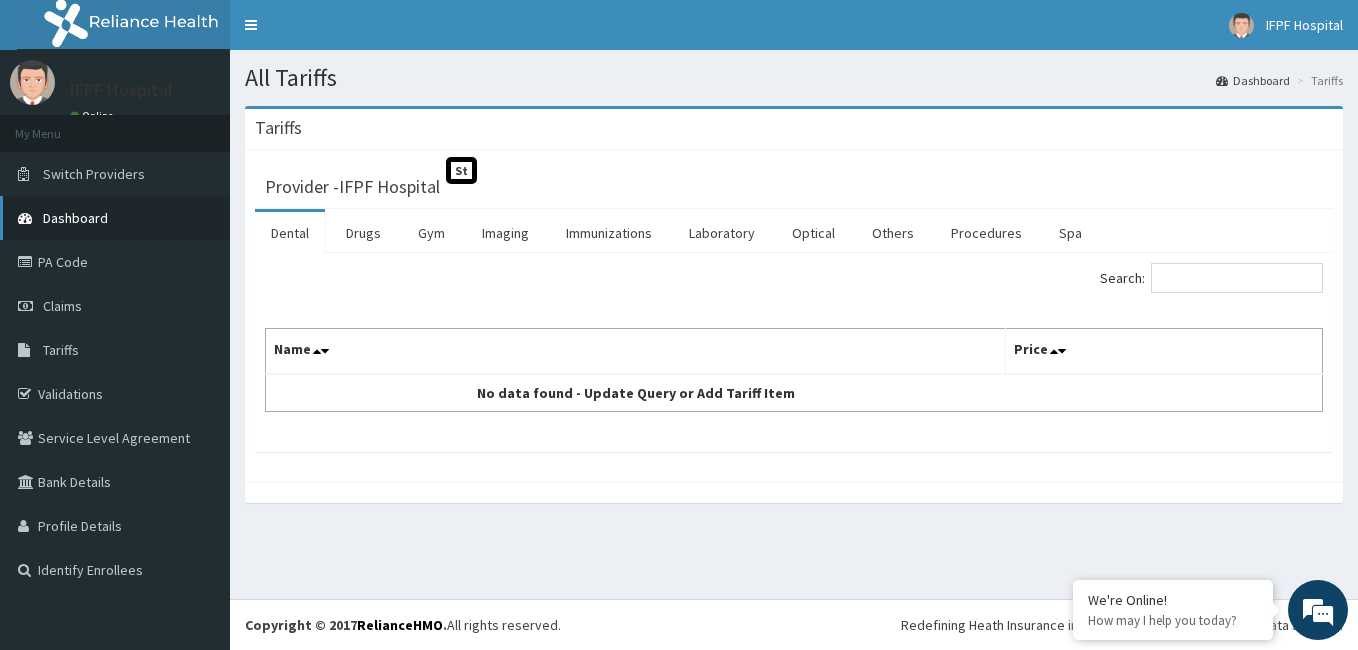 click on "Dashboard" at bounding box center (115, 218) 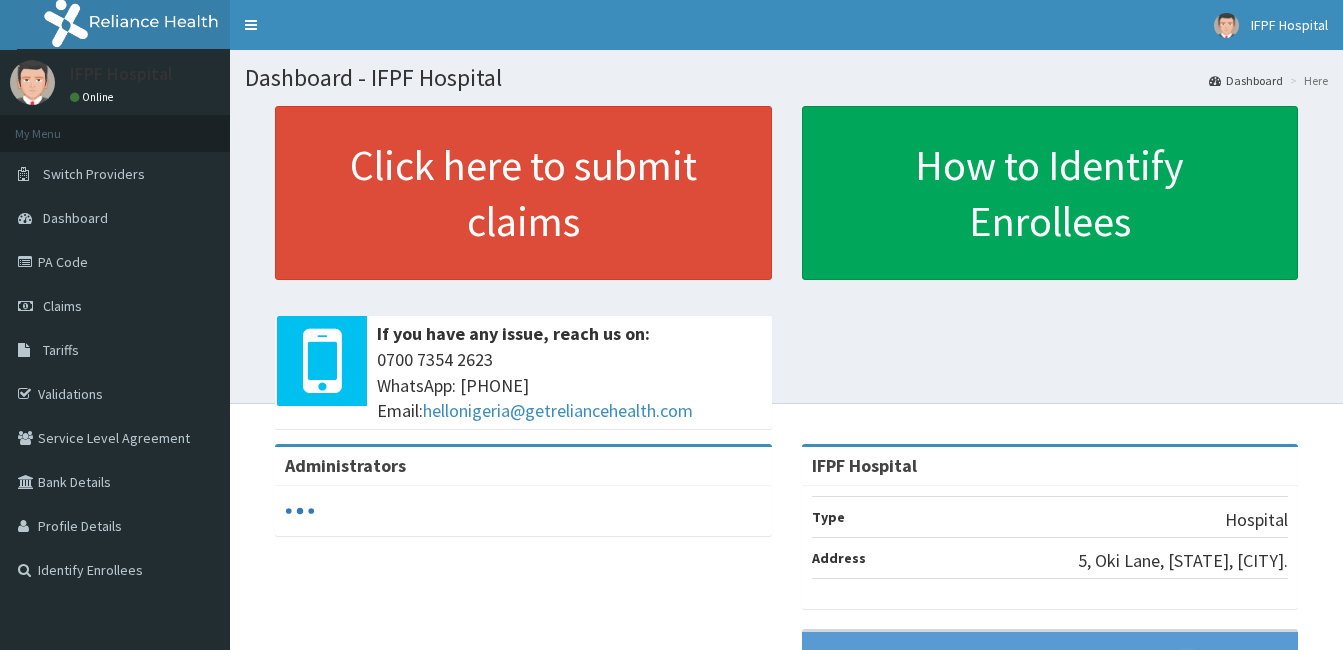 scroll, scrollTop: 0, scrollLeft: 0, axis: both 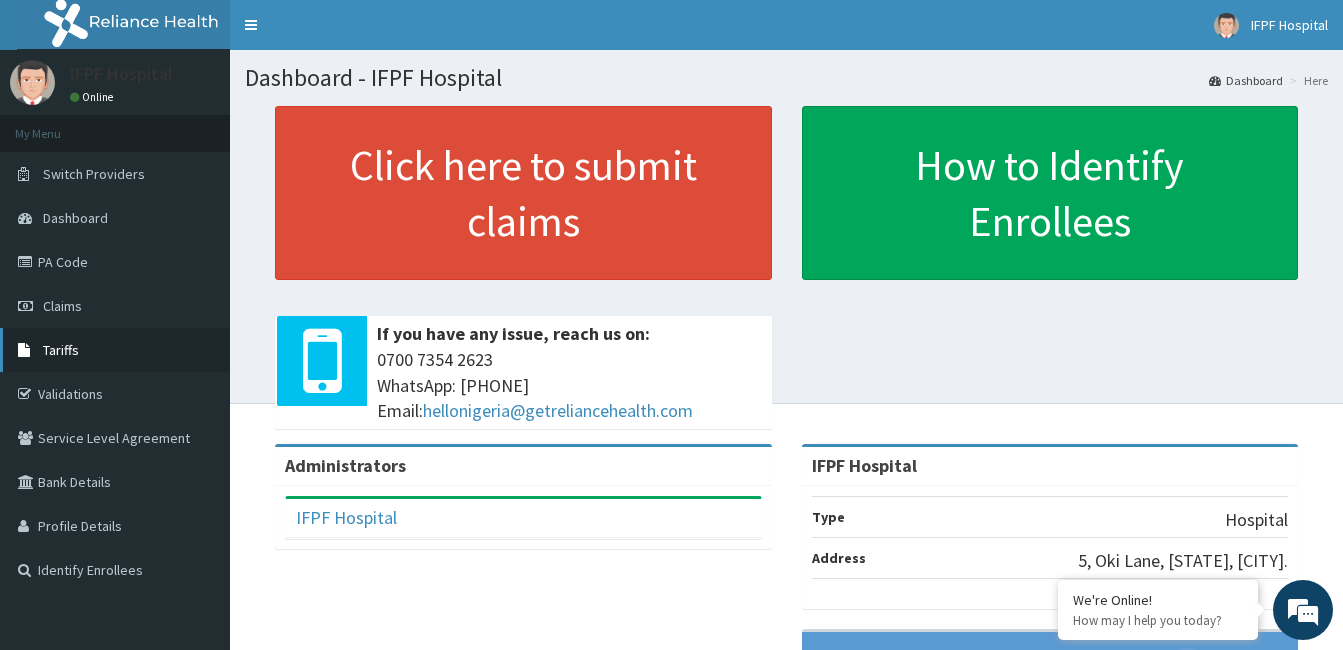 click on "Tariffs" at bounding box center [61, 350] 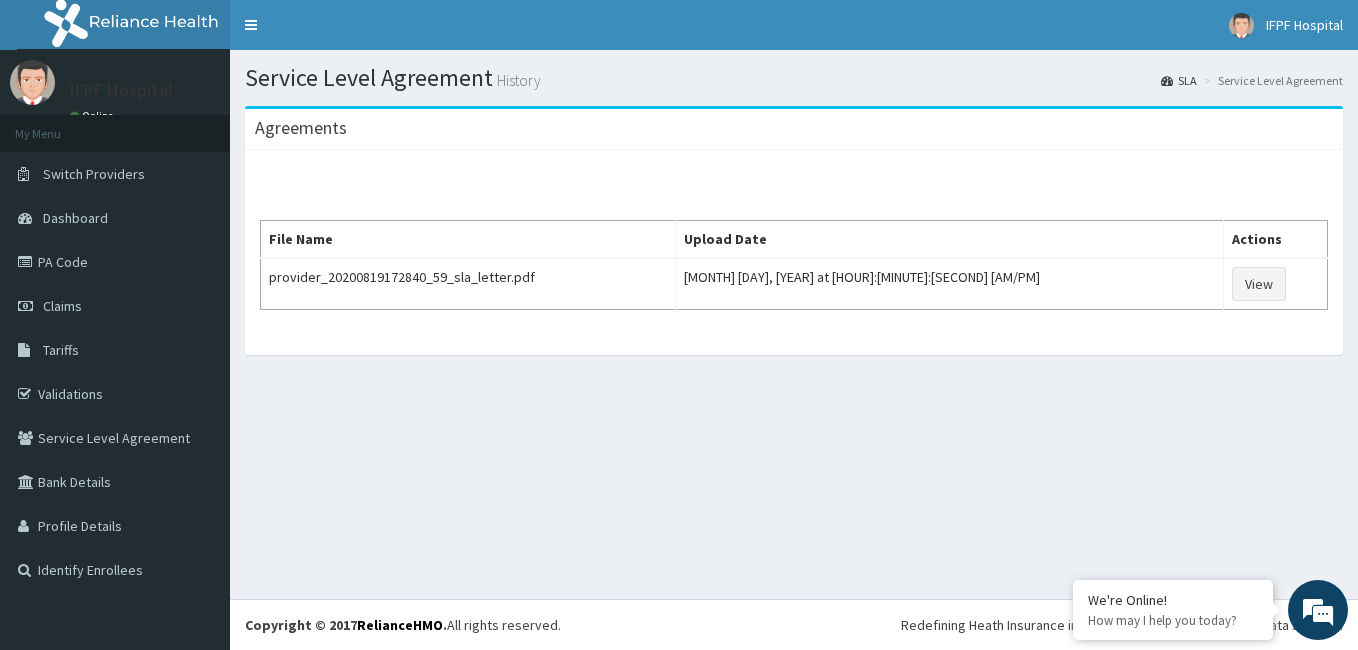 scroll, scrollTop: 0, scrollLeft: 0, axis: both 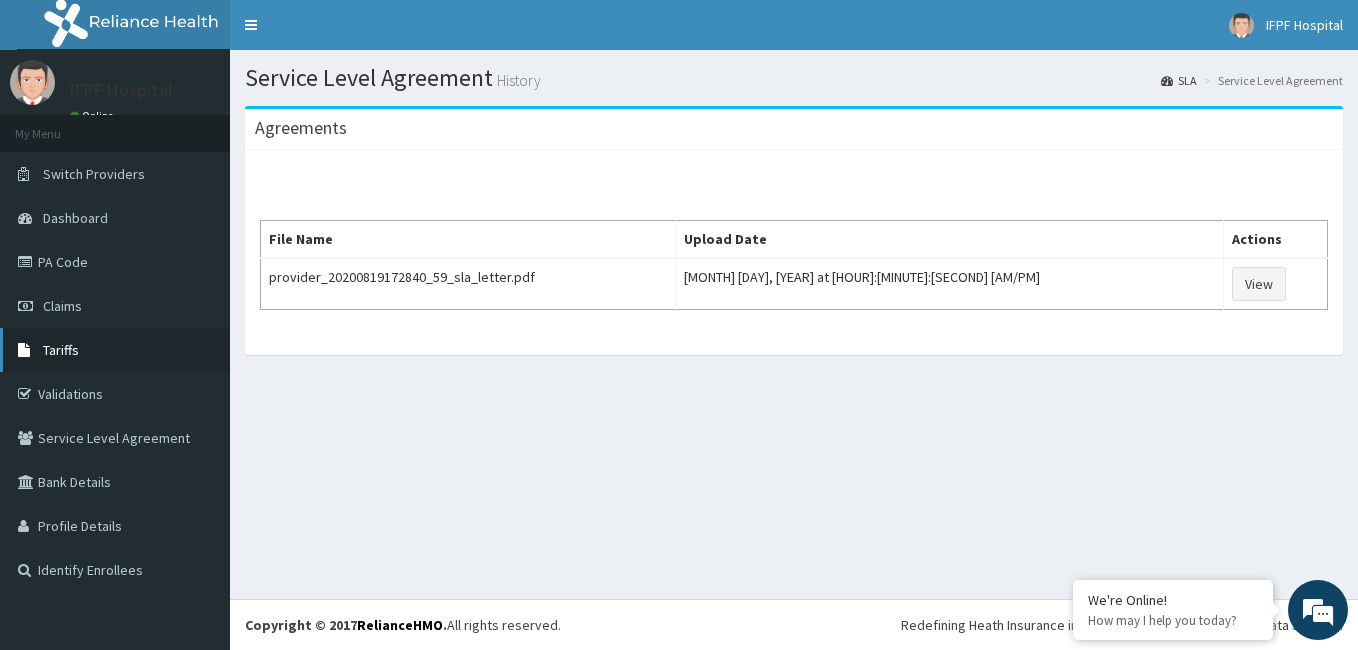 click on "Tariffs" at bounding box center (61, 350) 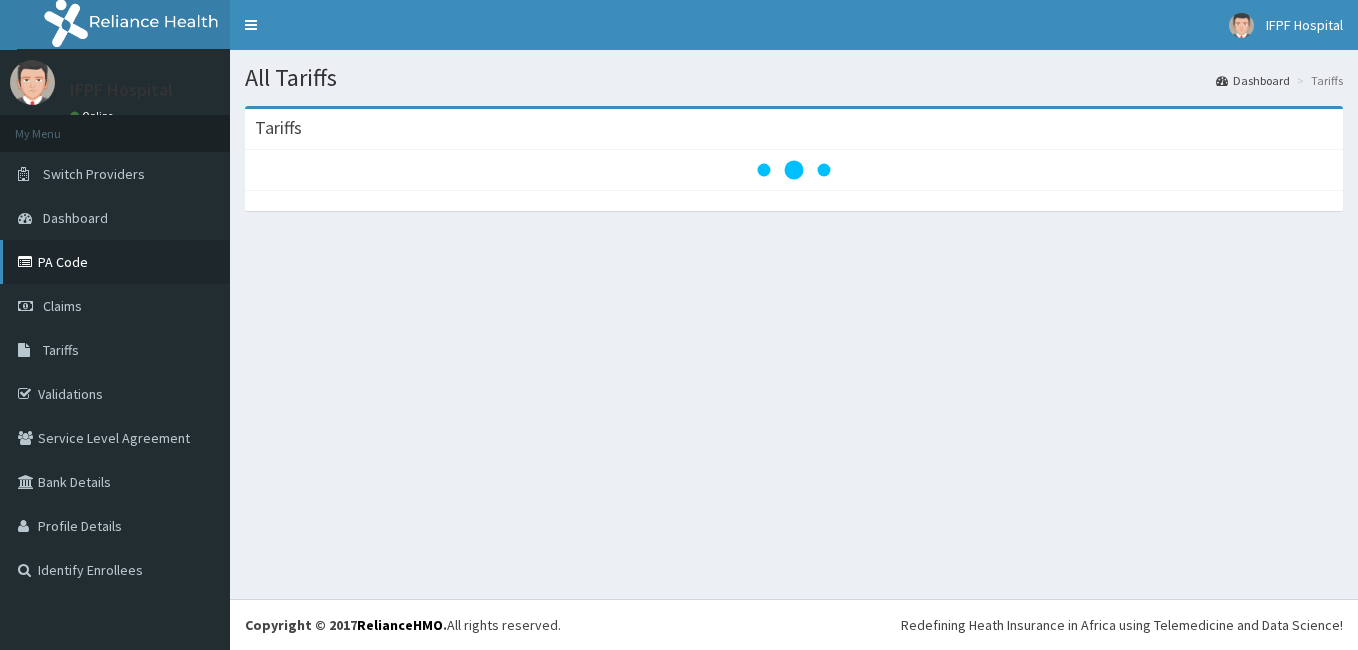 scroll, scrollTop: 0, scrollLeft: 0, axis: both 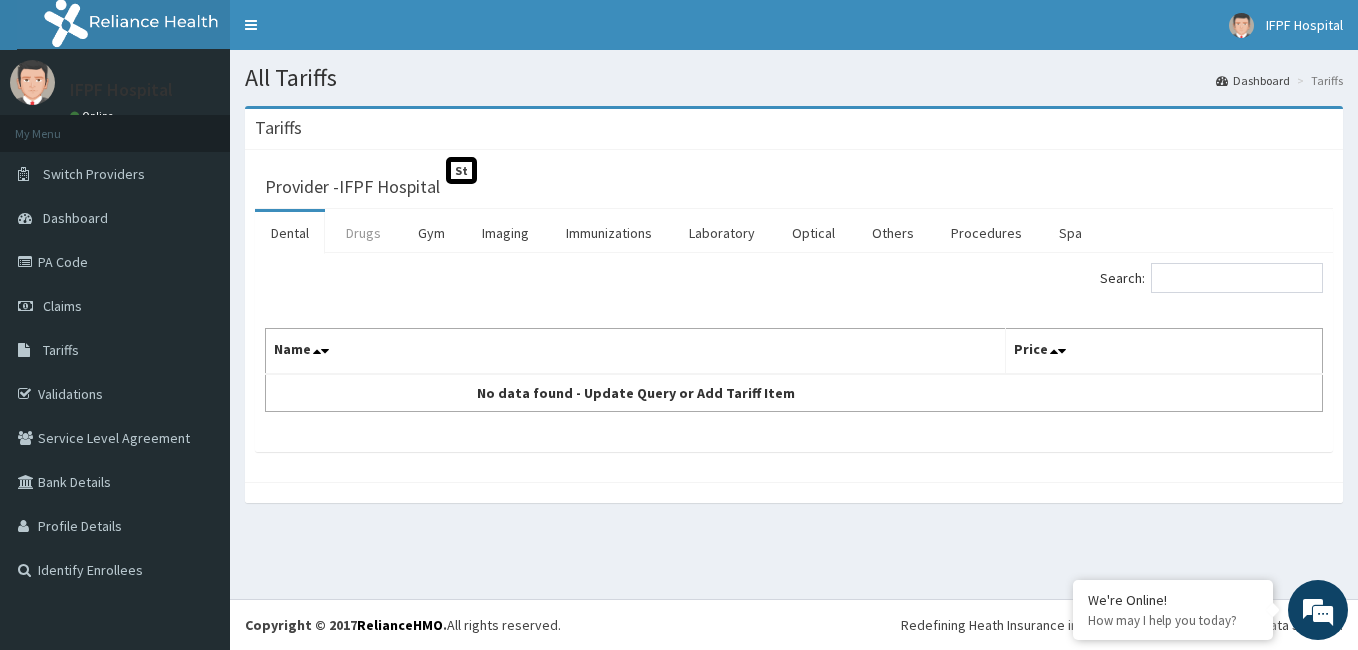 click on "Drugs" at bounding box center [363, 233] 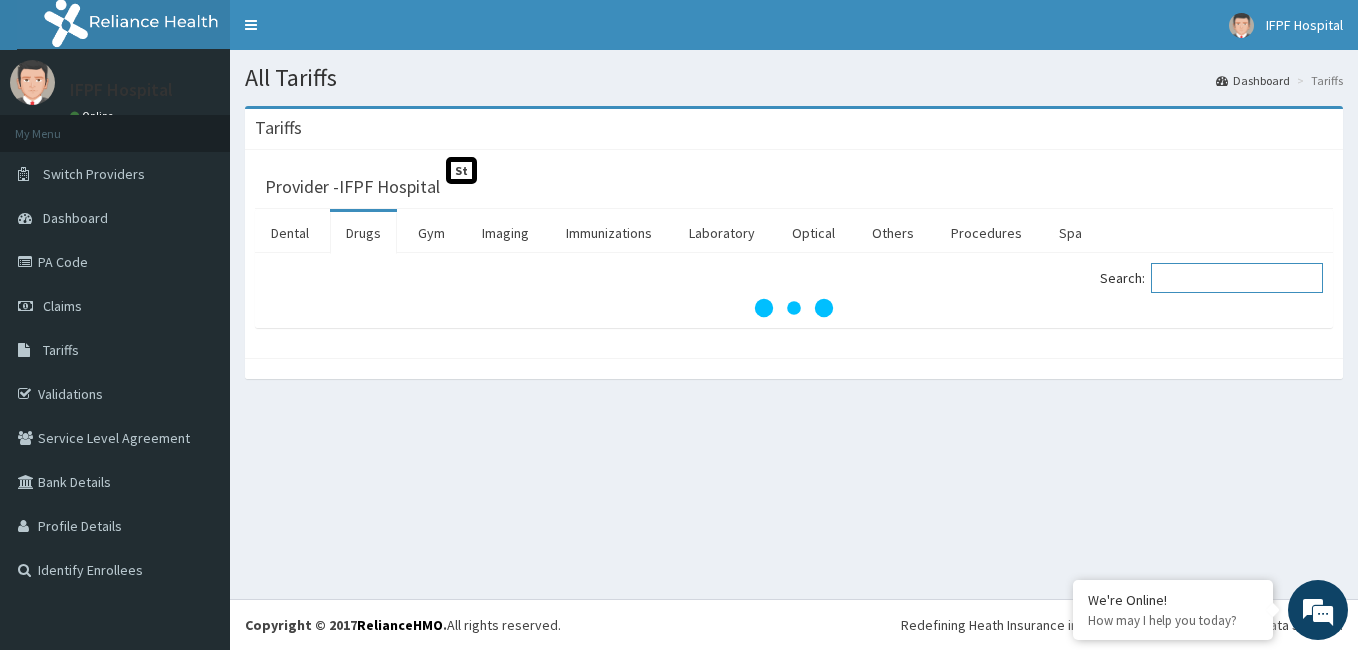click on "Search:" at bounding box center (1237, 278) 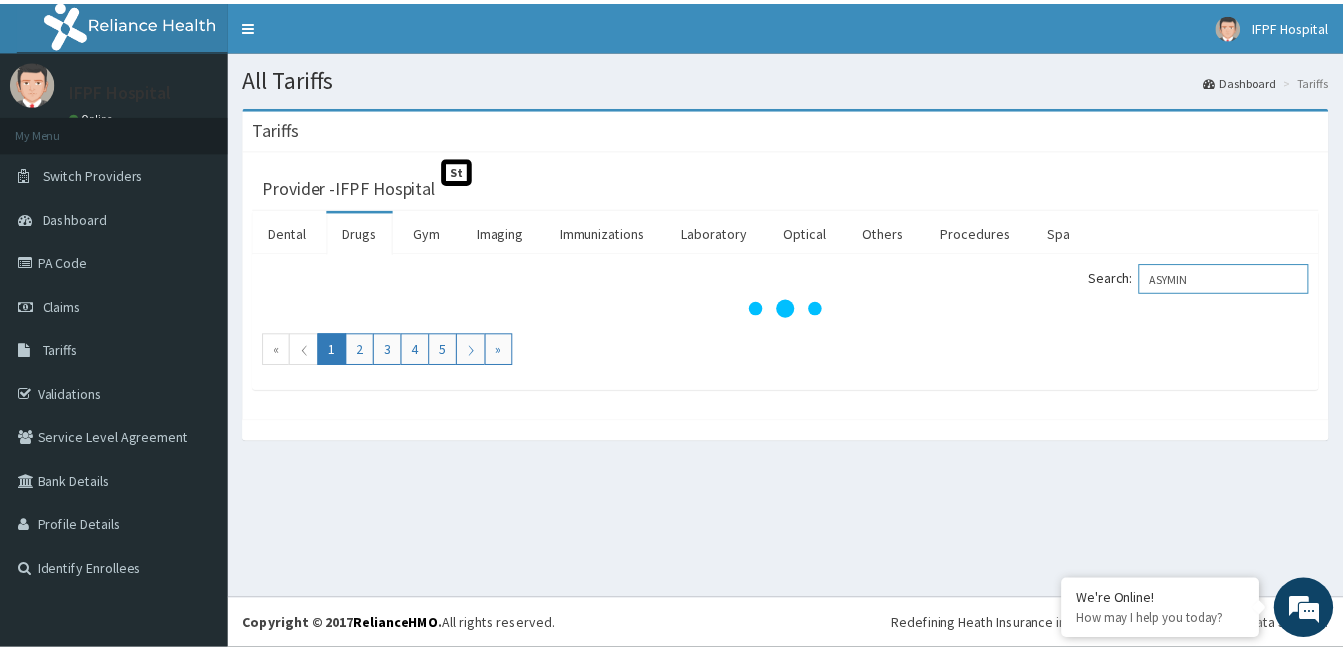 scroll, scrollTop: 0, scrollLeft: 0, axis: both 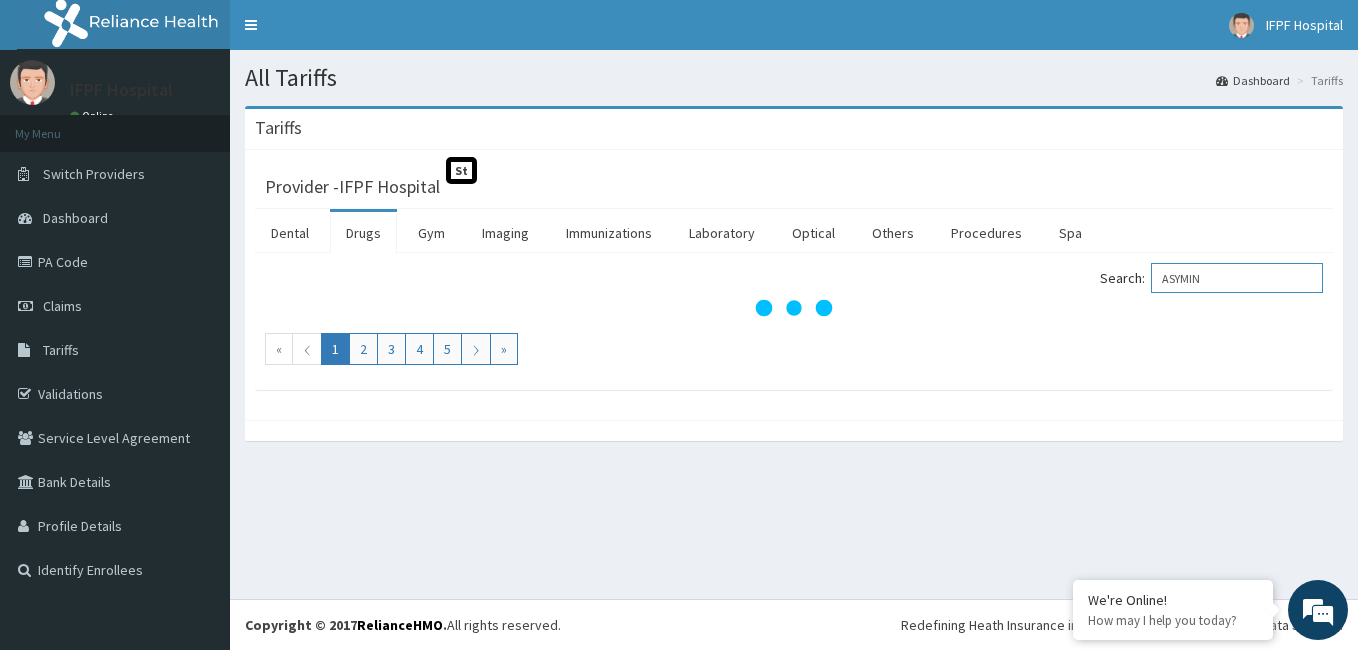 click on "ASYMIN" at bounding box center (1237, 278) 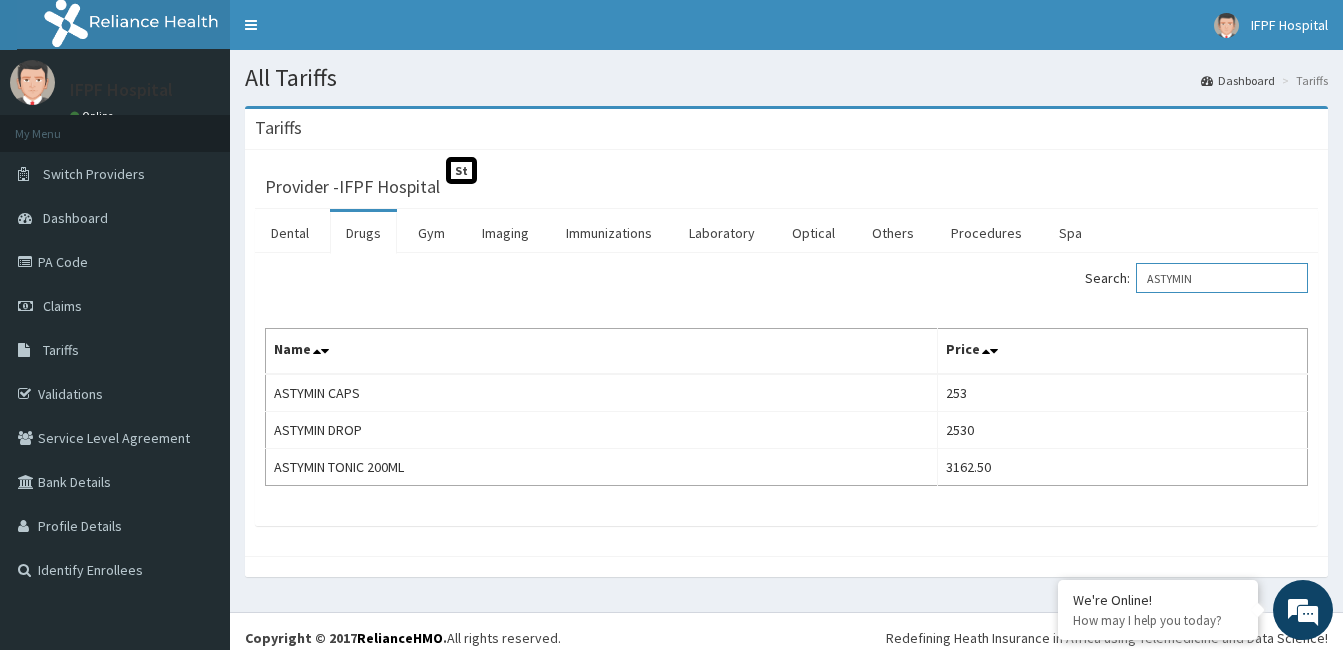 click on "ASTYMIN" at bounding box center (1222, 278) 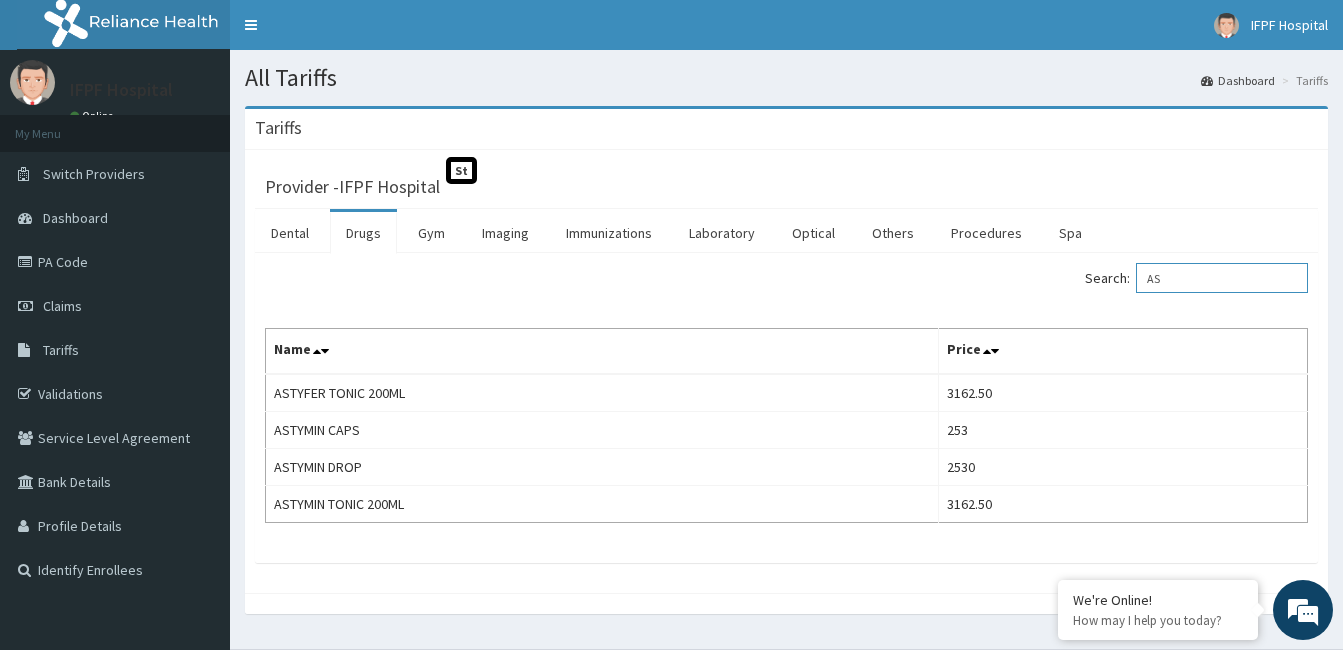 type on "A" 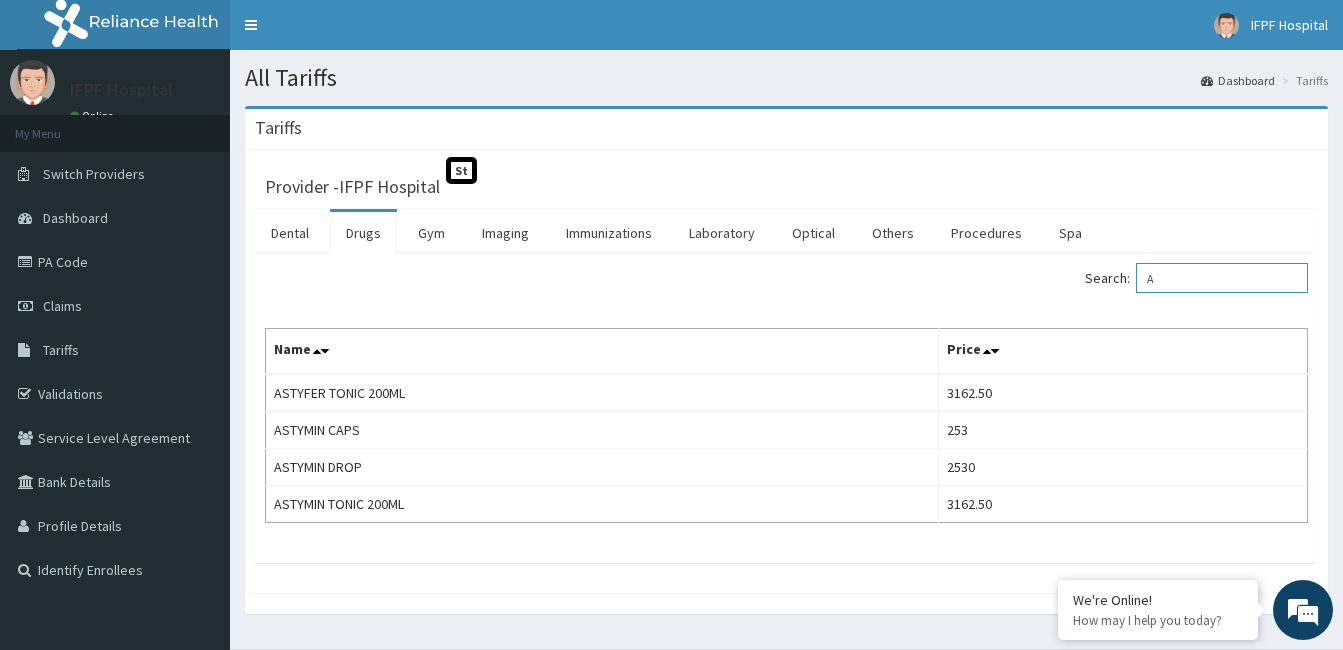 type 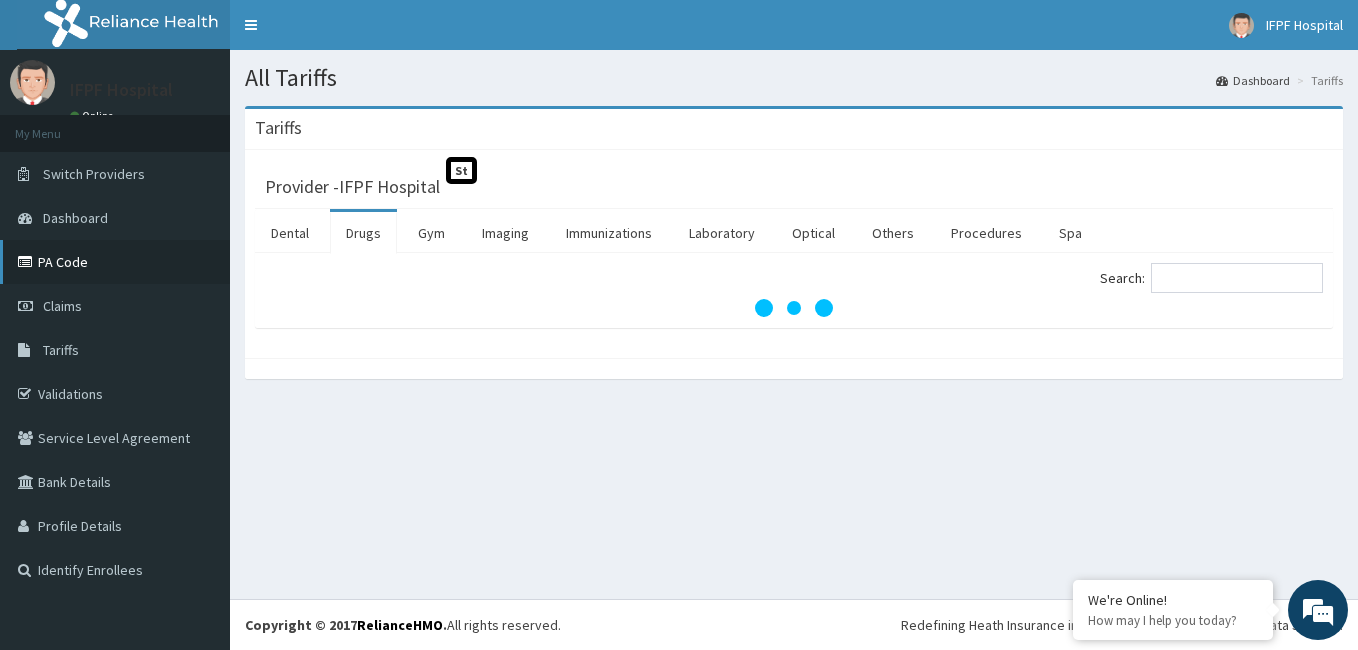 click on "PA Code" at bounding box center [115, 262] 